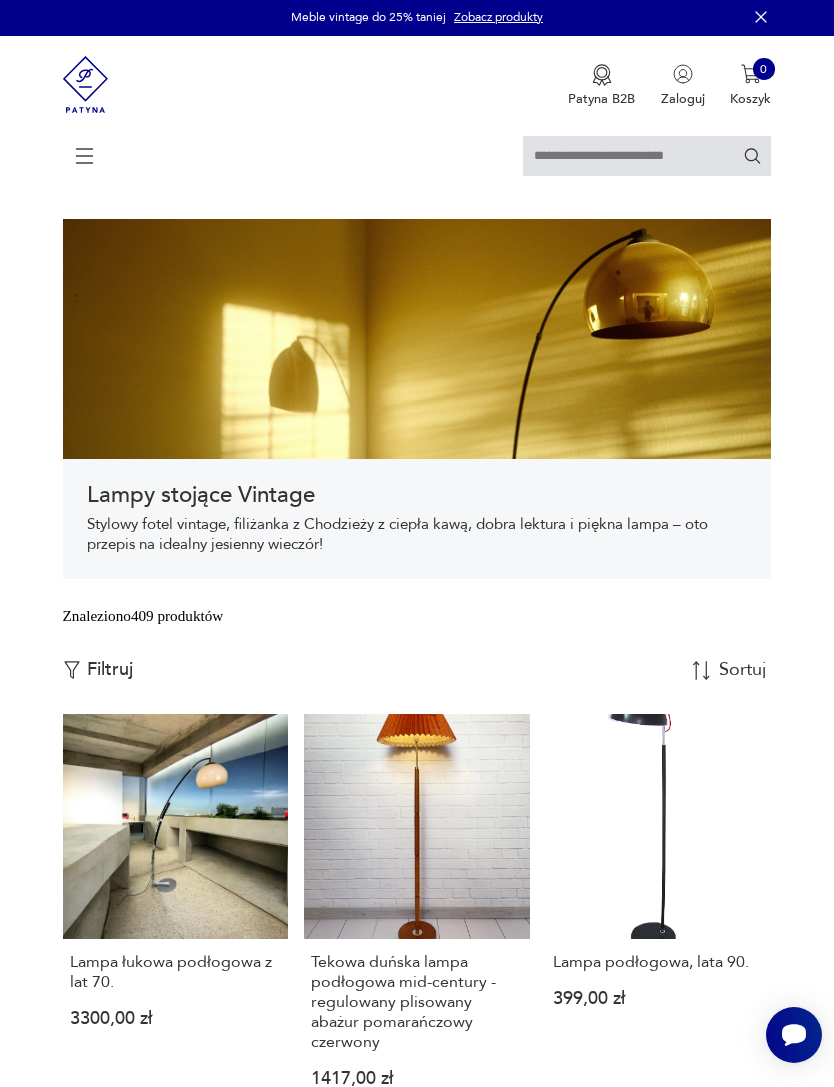 scroll, scrollTop: 3, scrollLeft: 0, axis: vertical 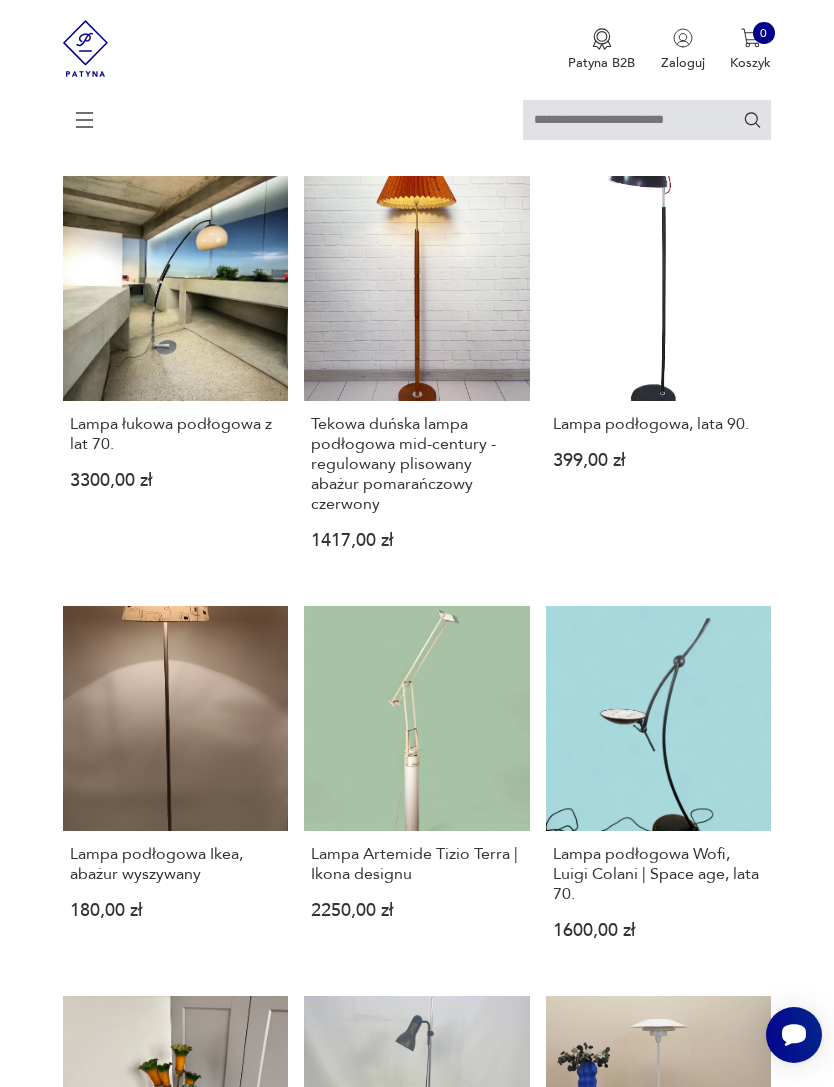 click on "Lampa podłogowa, lata 90. 399,00 zł" at bounding box center (659, 378) 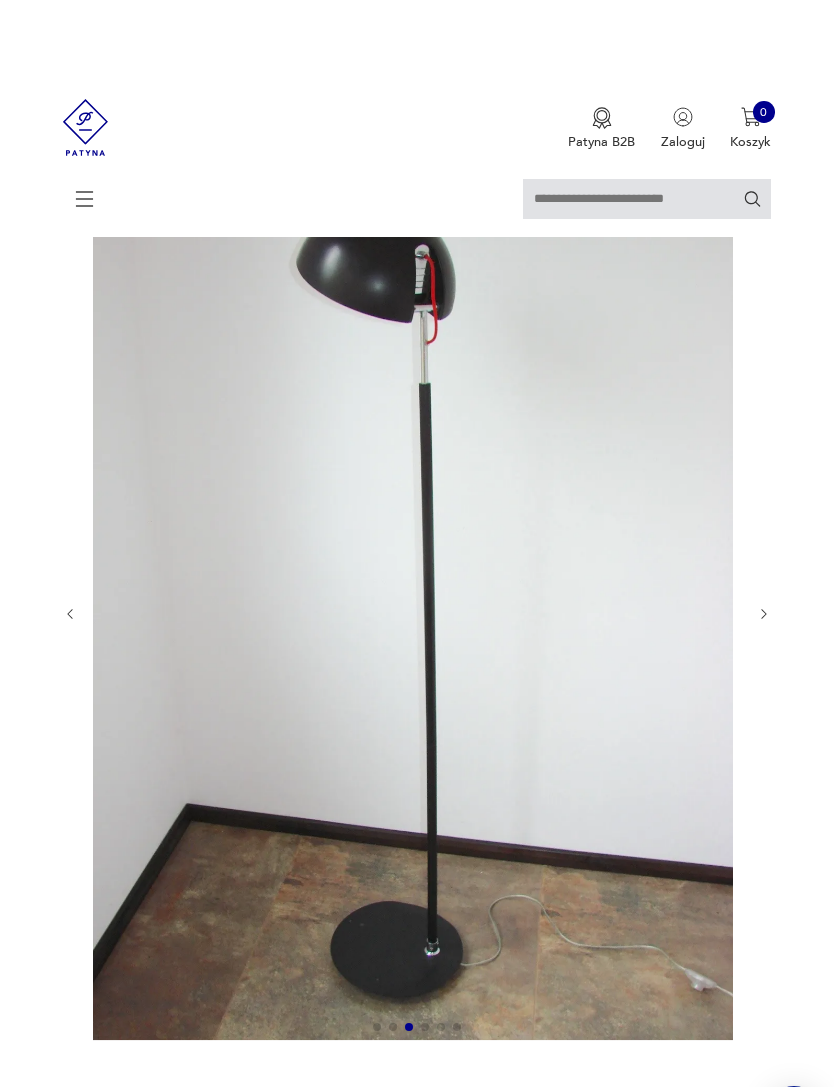 scroll, scrollTop: 0, scrollLeft: 0, axis: both 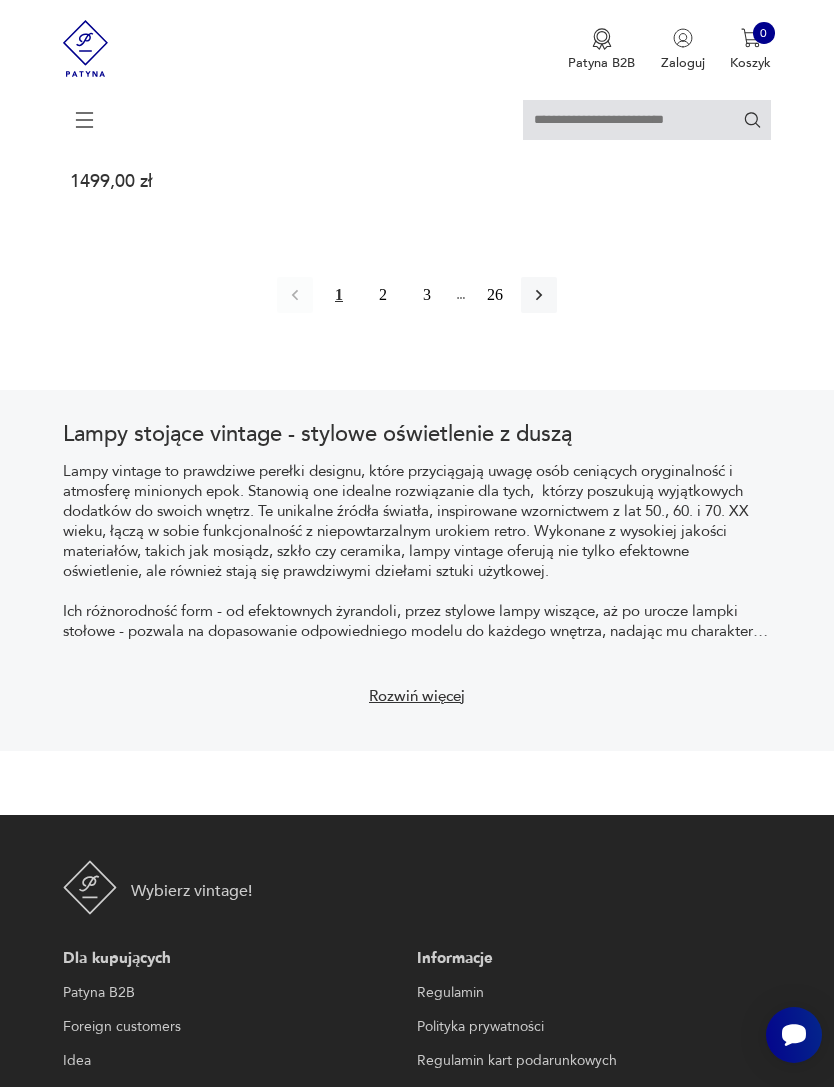 click on "2" at bounding box center [383, 295] 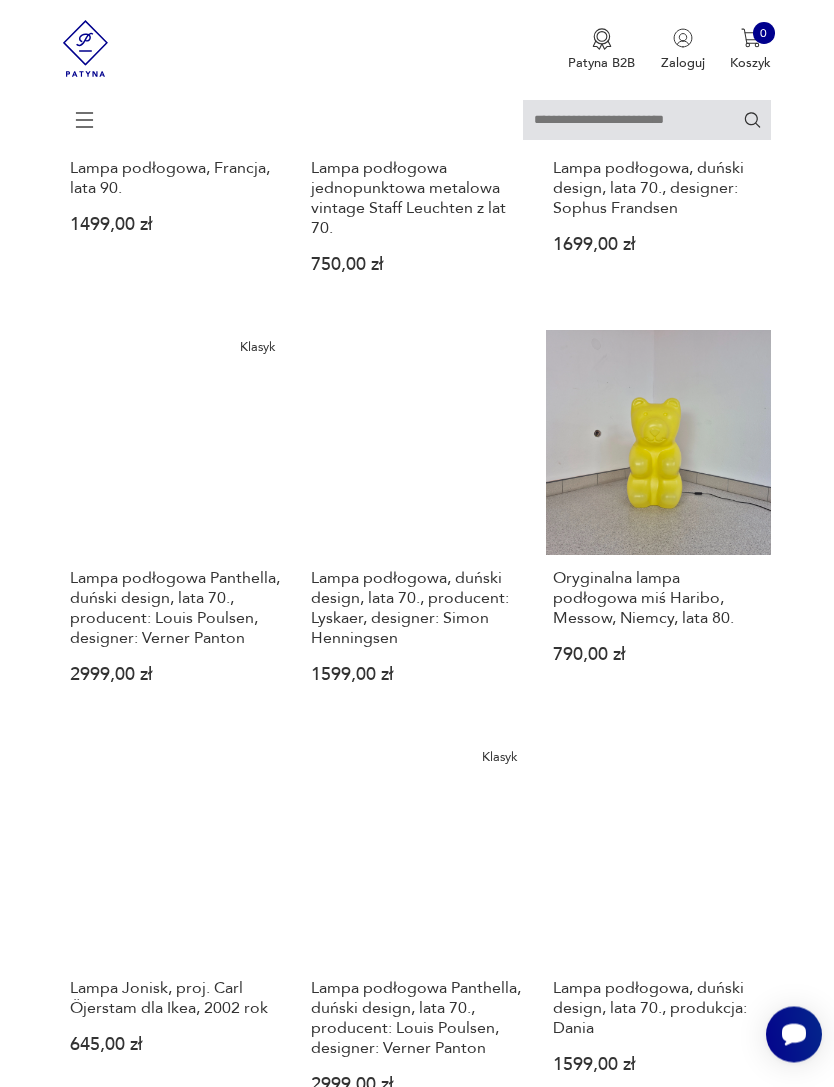 scroll, scrollTop: 365, scrollLeft: 0, axis: vertical 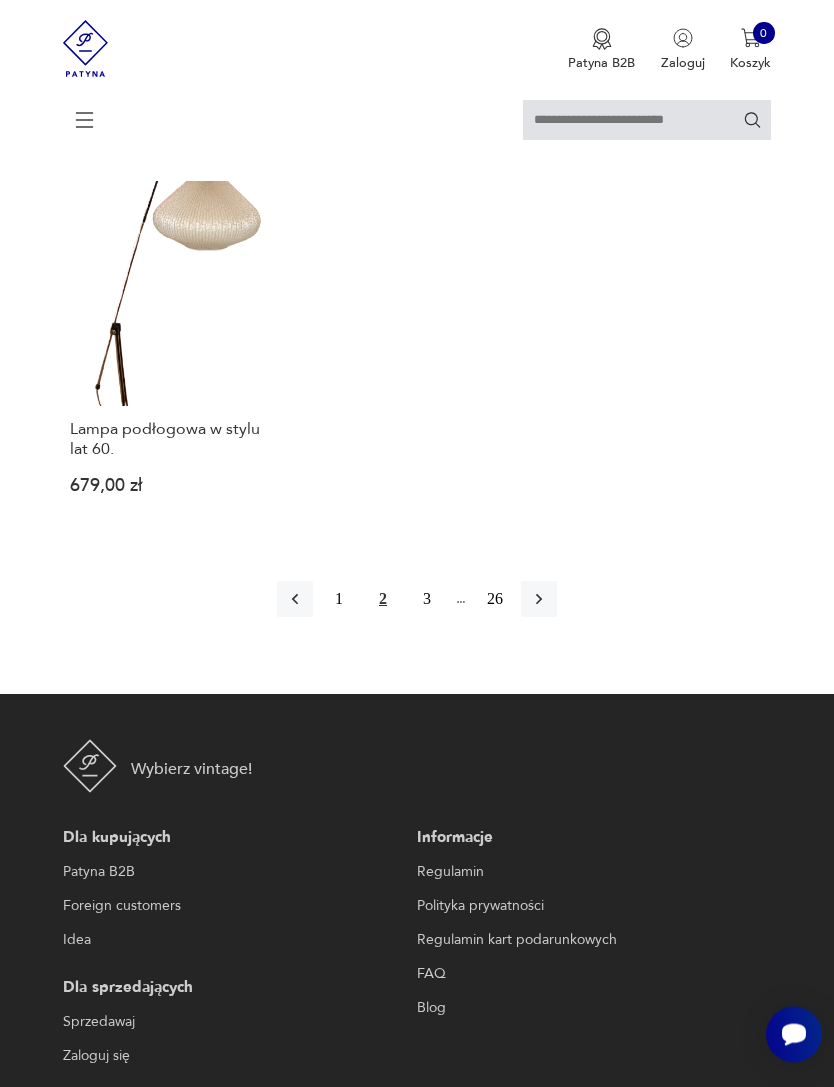 click on "Znaleziono  409   produktów Filtruj Sortuj według daty dodania Sortuj według daty dodania Stojąca lampa w stylu Art Deco z lat 50., [COUNTRY]. 5900,00 zł Lampa podłogowa chromowana Billiant 400,00 zł Lampa podłogowa mosiądzowana led  przyciemnianie 400,00 zł Lampy Serpente chrom, E. Martinelli, vintage 14 000,00 zł Tekowa lampa podłogowa firmy Domus, [COUNTRY], lata 70. 2170,00 zł Mosiężna lampa podłogowa z przeciwwagą, lata 60. 1010,00 zł Para stojących lamp w stylu Art Deco, [COUNTRY], ok. 1940 rok. 12 000,00 zł Stojąca lampa w stylu Art Deco, [COUNTRY], lata 50. 5900,00 zł Lampa stojąca Art Deco, połowa XX wieku, [COUNTRY]. 4900,00 zł Lampa podłogowa NAFA typ 504 – Nybro Armaturfabrik – [COUNTRY] – lata 70. 4955,00 zł Ikea City, design Borje Claes, lampa stojąca vintage, lata 70. 1250,00 zł Lampa stojąca ze stolikiem, Rockabilly, lata 50., vintage retro design 1999,00 zł Koch  & Lowy for Omi lampa vintage design 70s 2600,00 zł lampa podłogowa Kramer Leuchten z lat 80. 1" at bounding box center (417, -620) 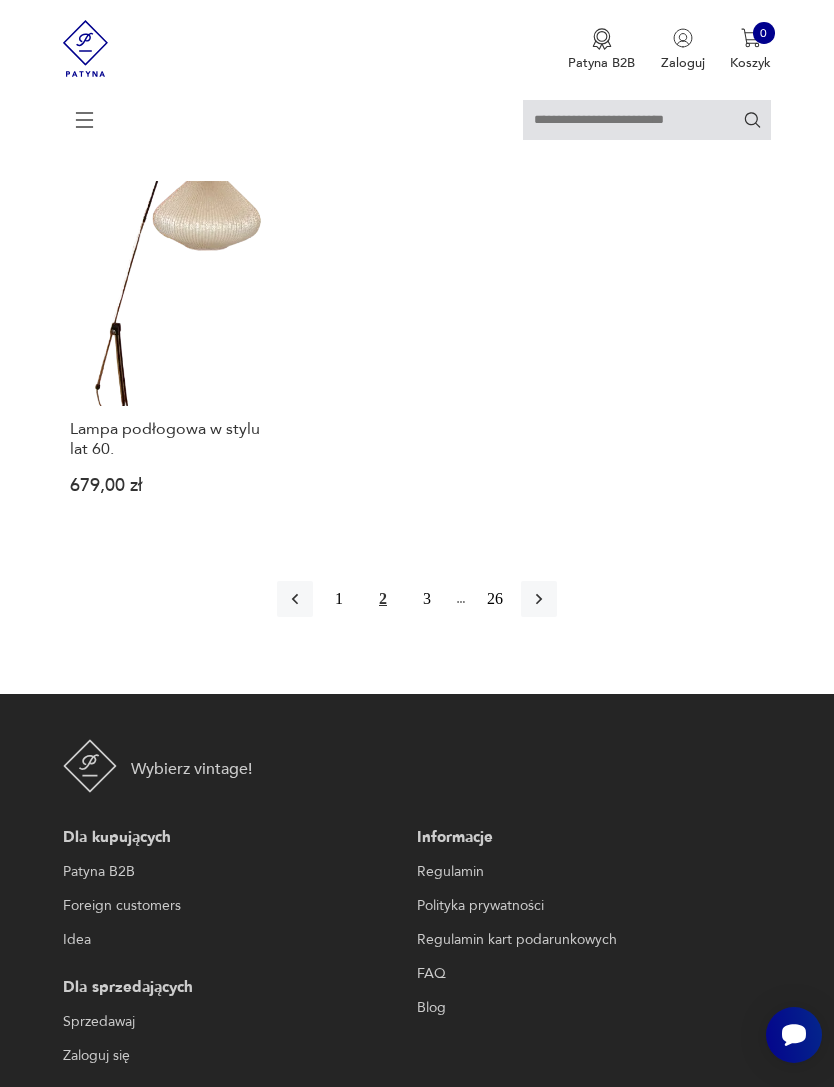 click on "3" at bounding box center [427, 599] 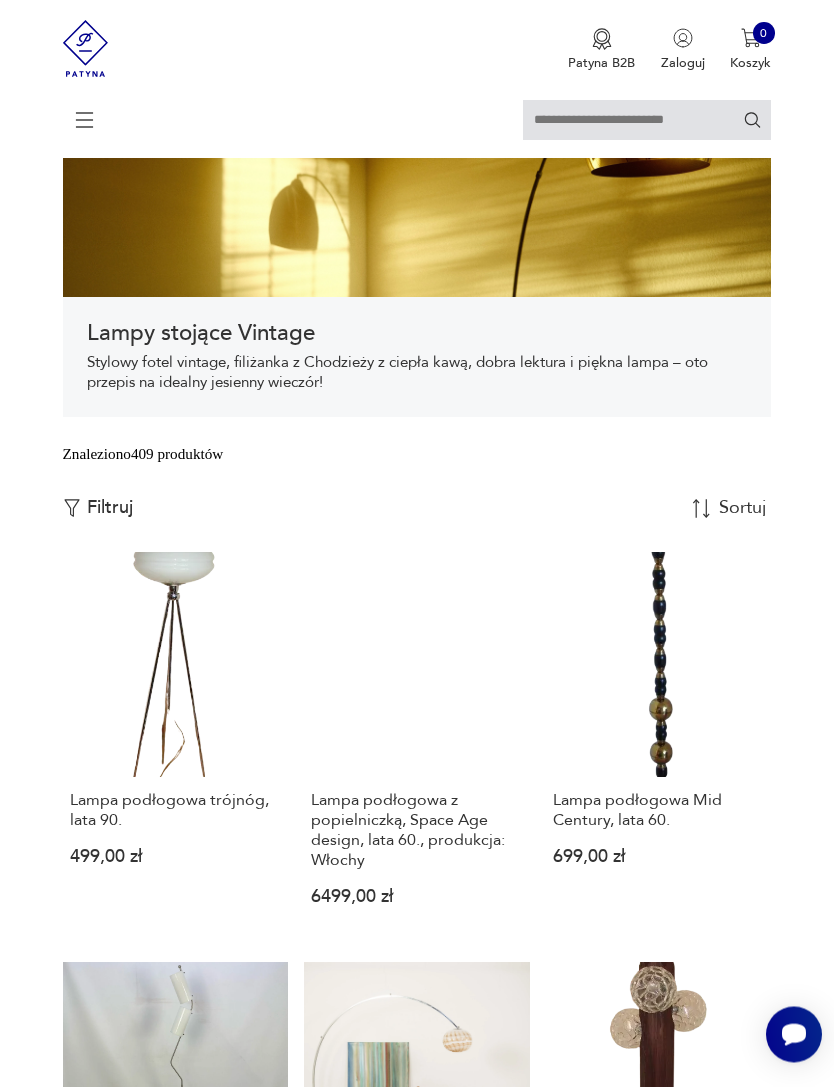 scroll, scrollTop: 0, scrollLeft: 0, axis: both 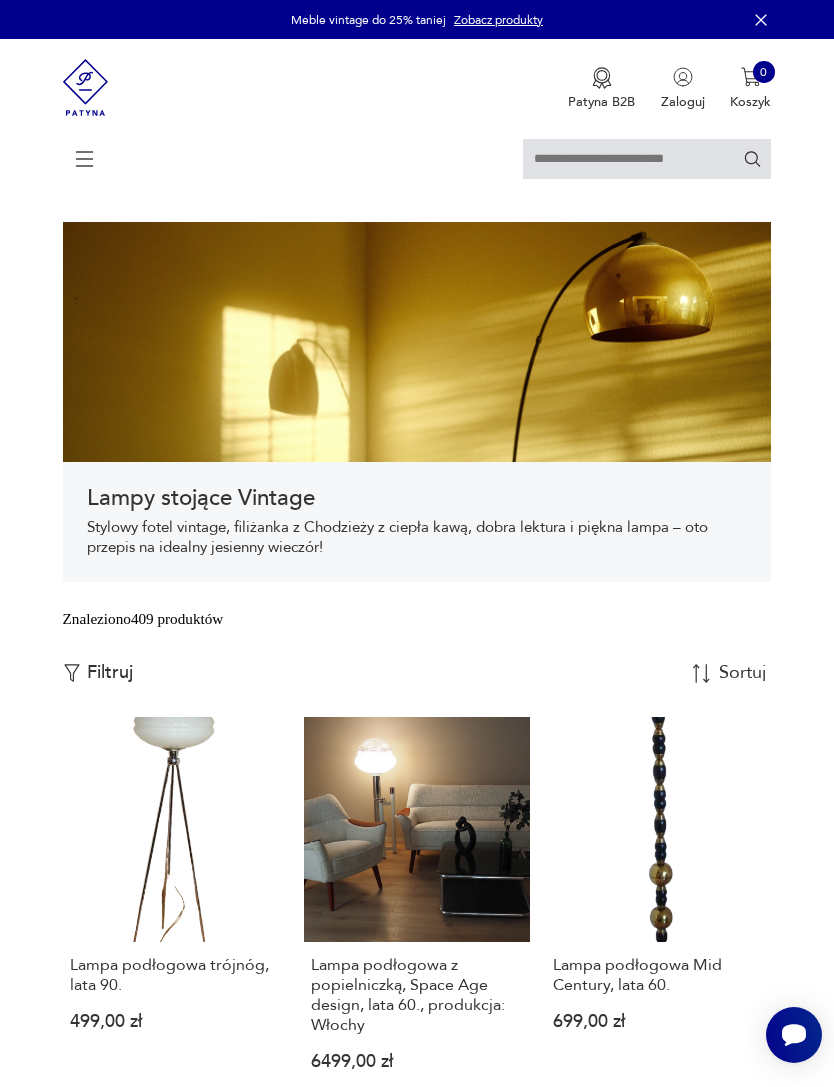 click 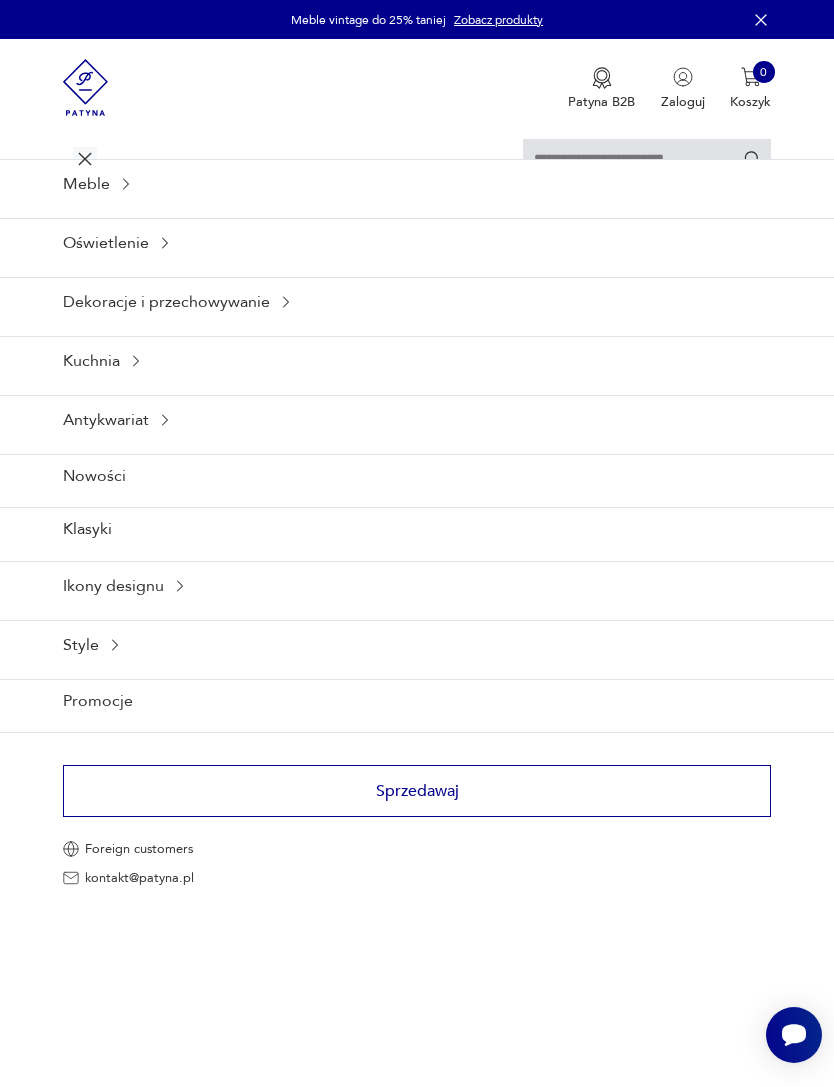 click on "Dekoracje i przechowywanie" at bounding box center (417, 301) 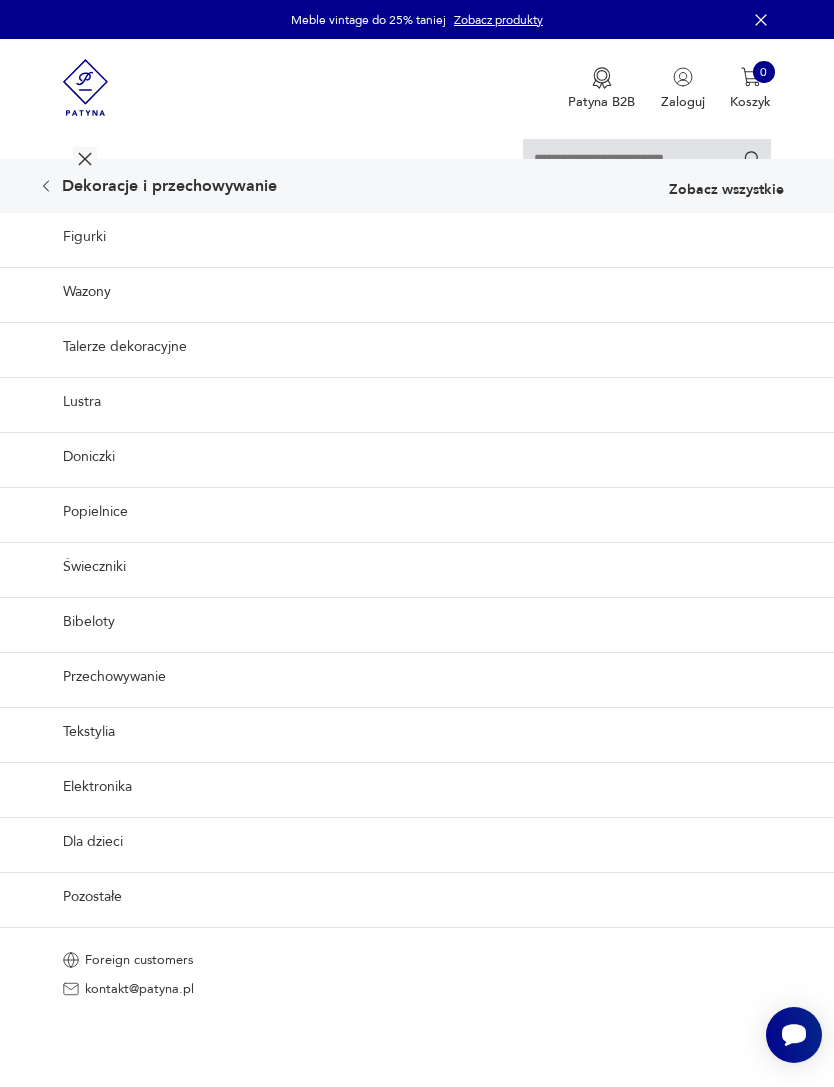click on "Przechowywanie" at bounding box center [417, 676] 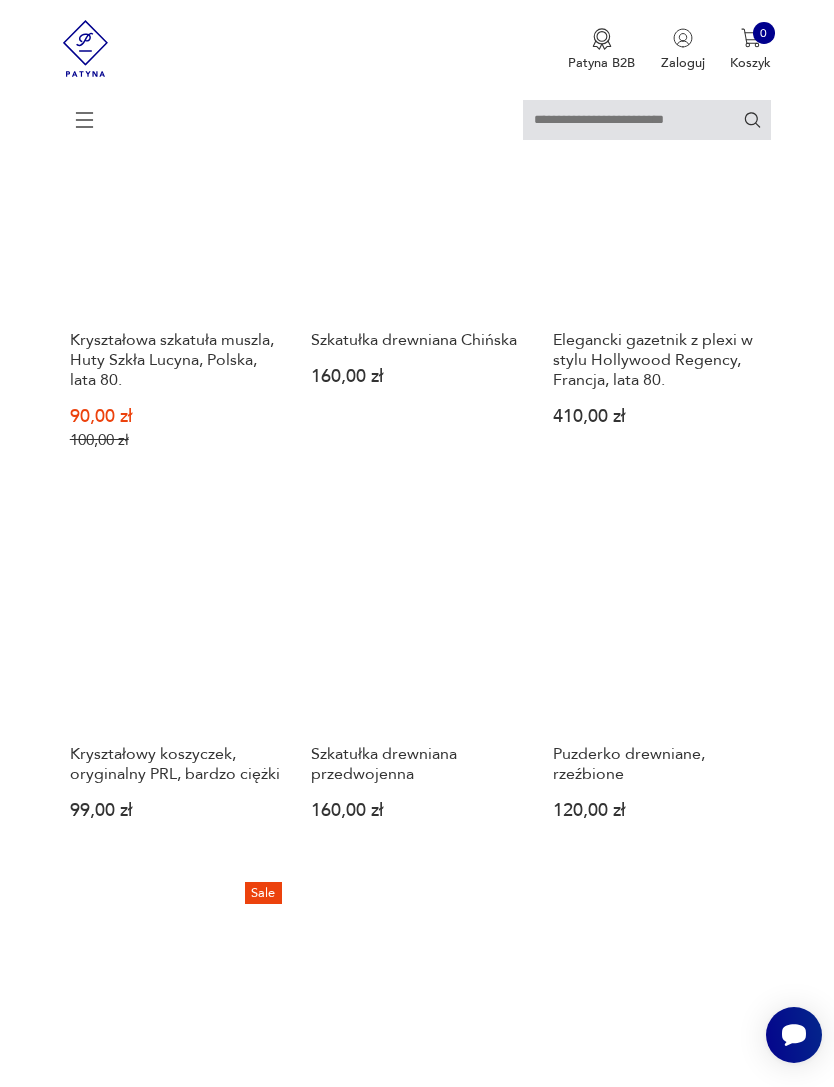 scroll, scrollTop: 1335, scrollLeft: 0, axis: vertical 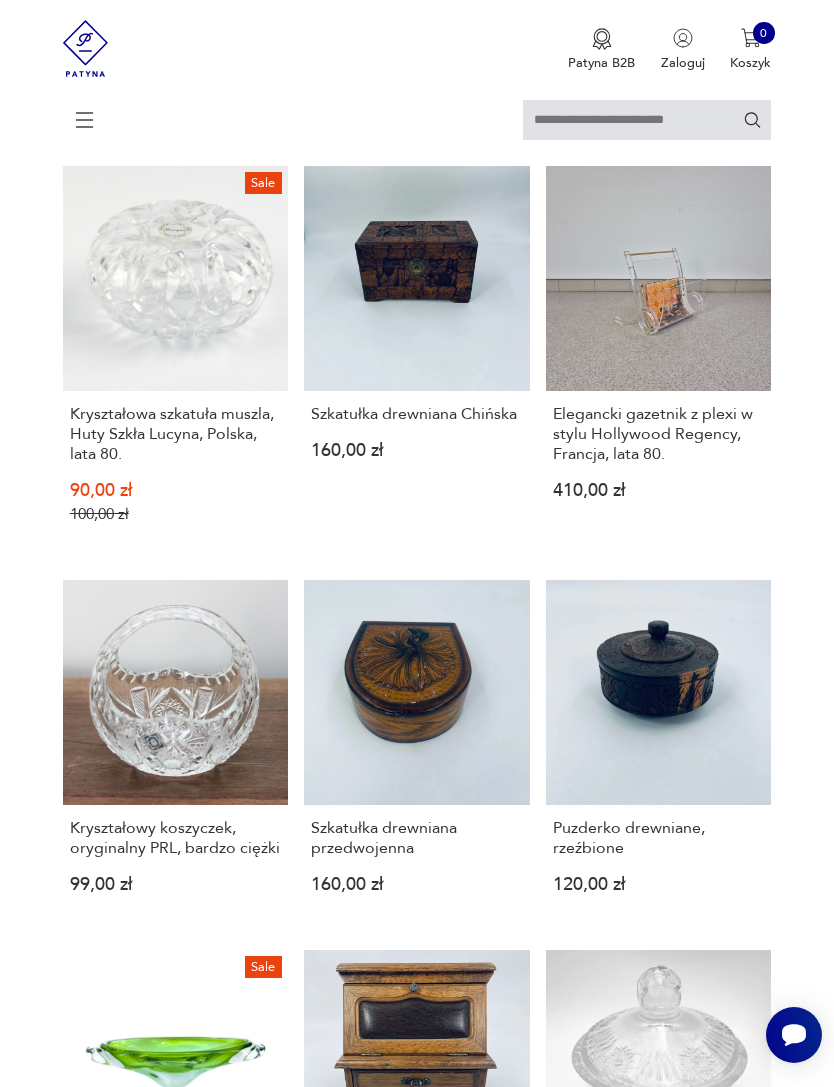 click 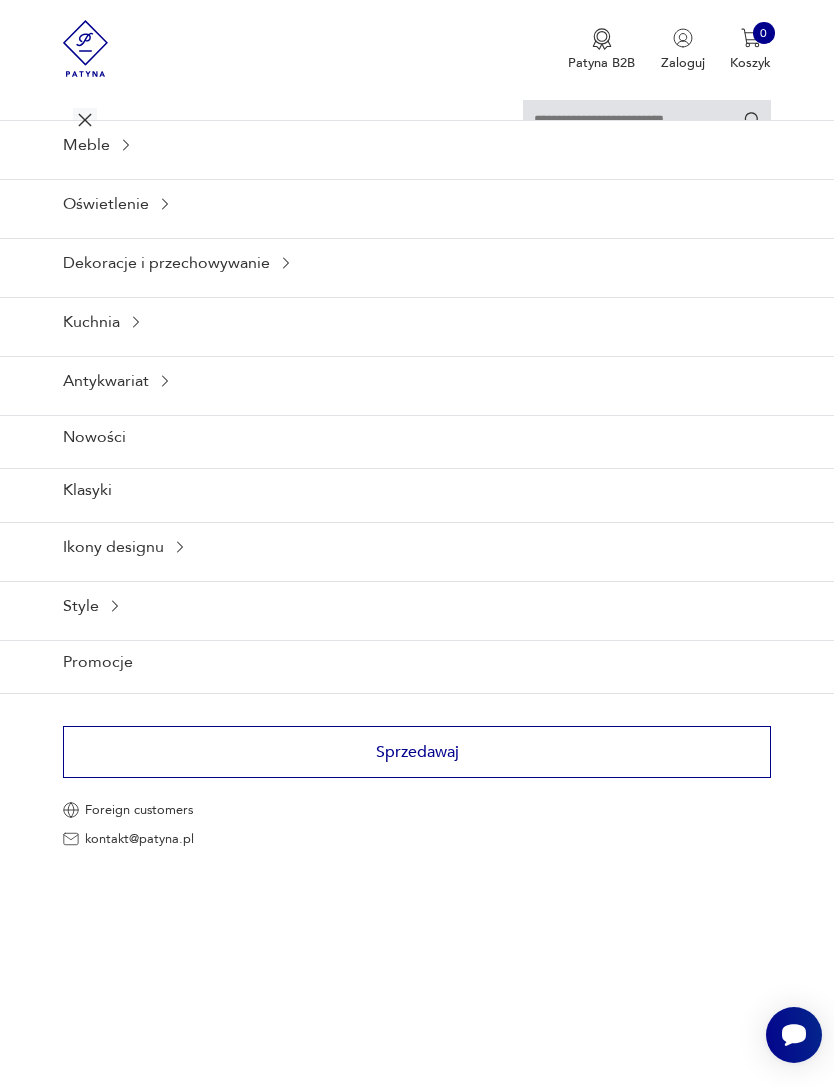 click on "Style" at bounding box center [417, 605] 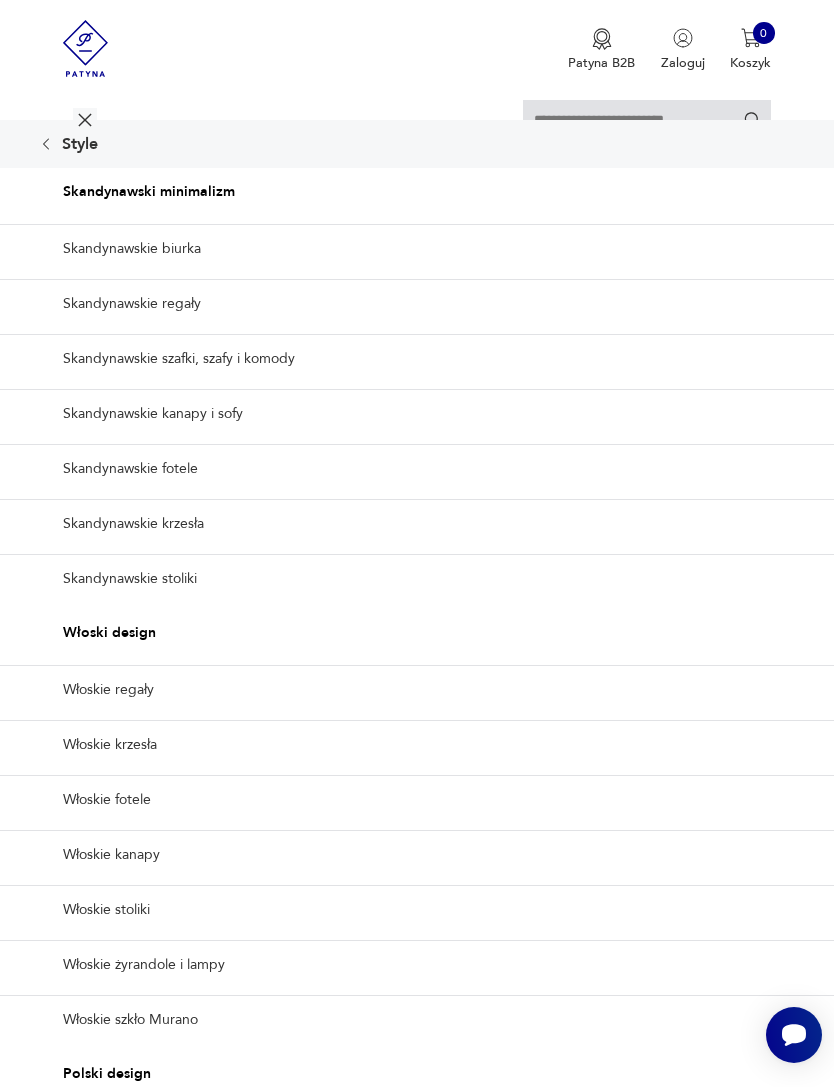 click 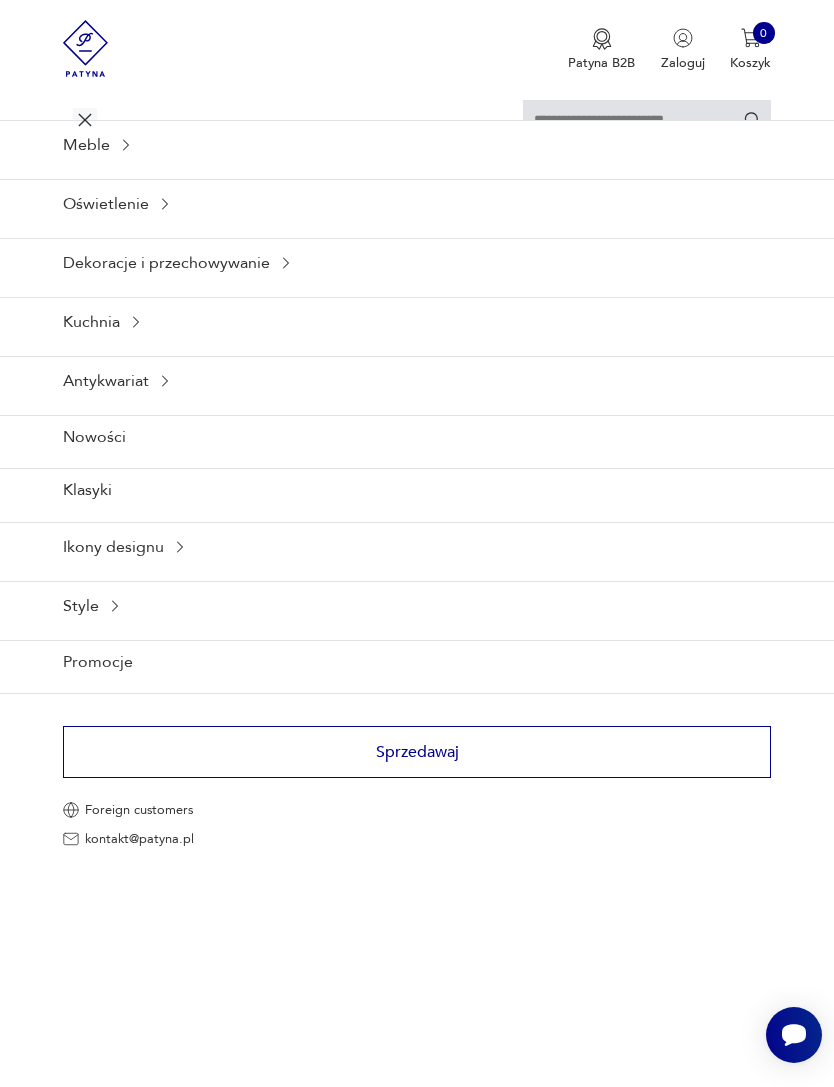click on "Ikony designu" at bounding box center (417, 546) 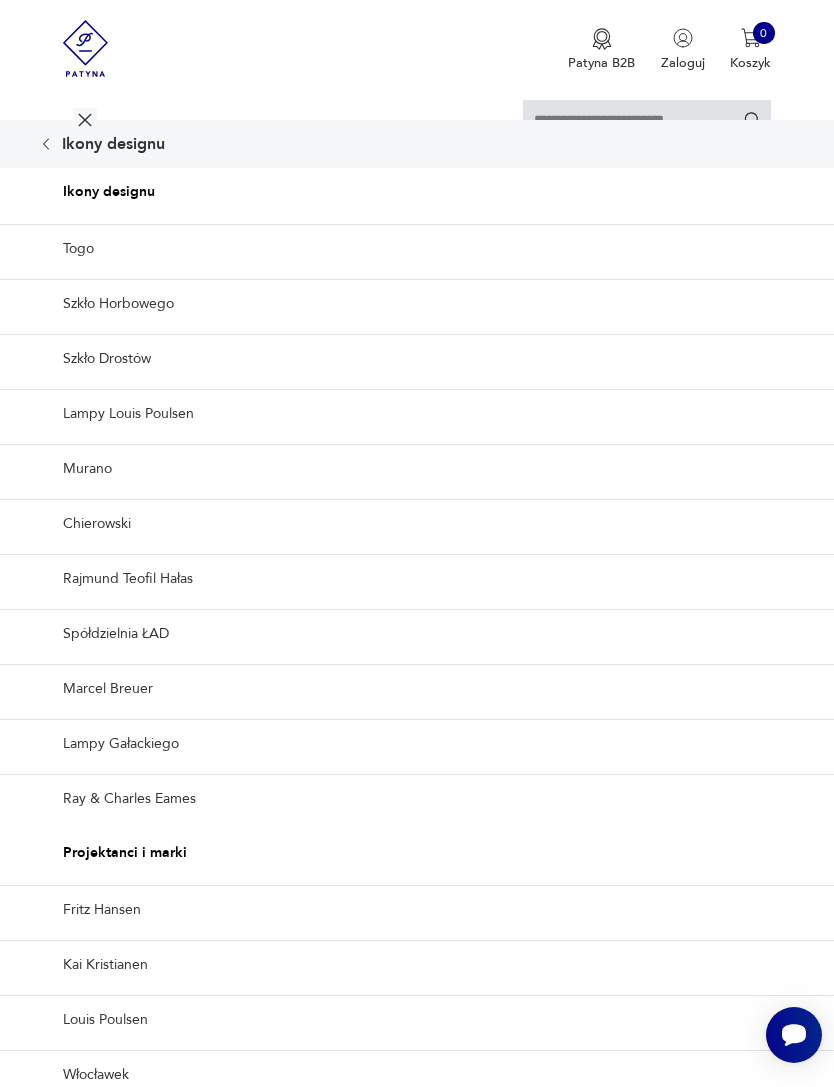 click on "Szkło Horbowego" at bounding box center (417, 303) 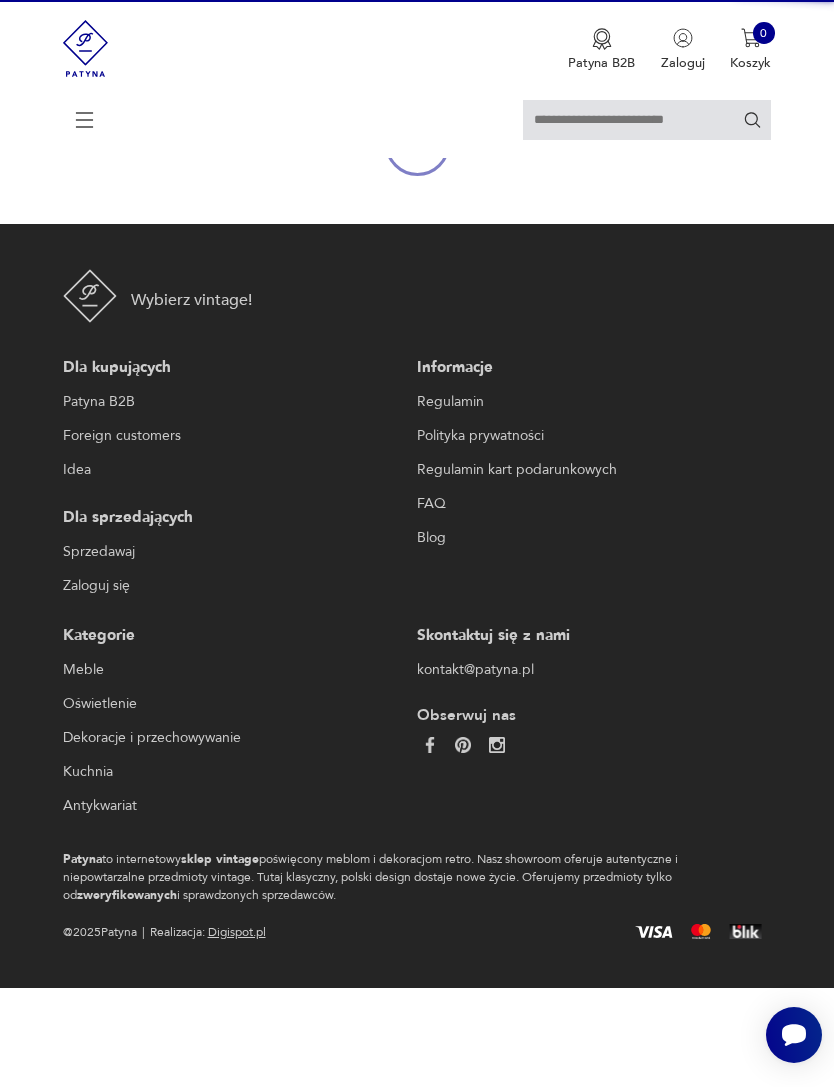 type on "*******" 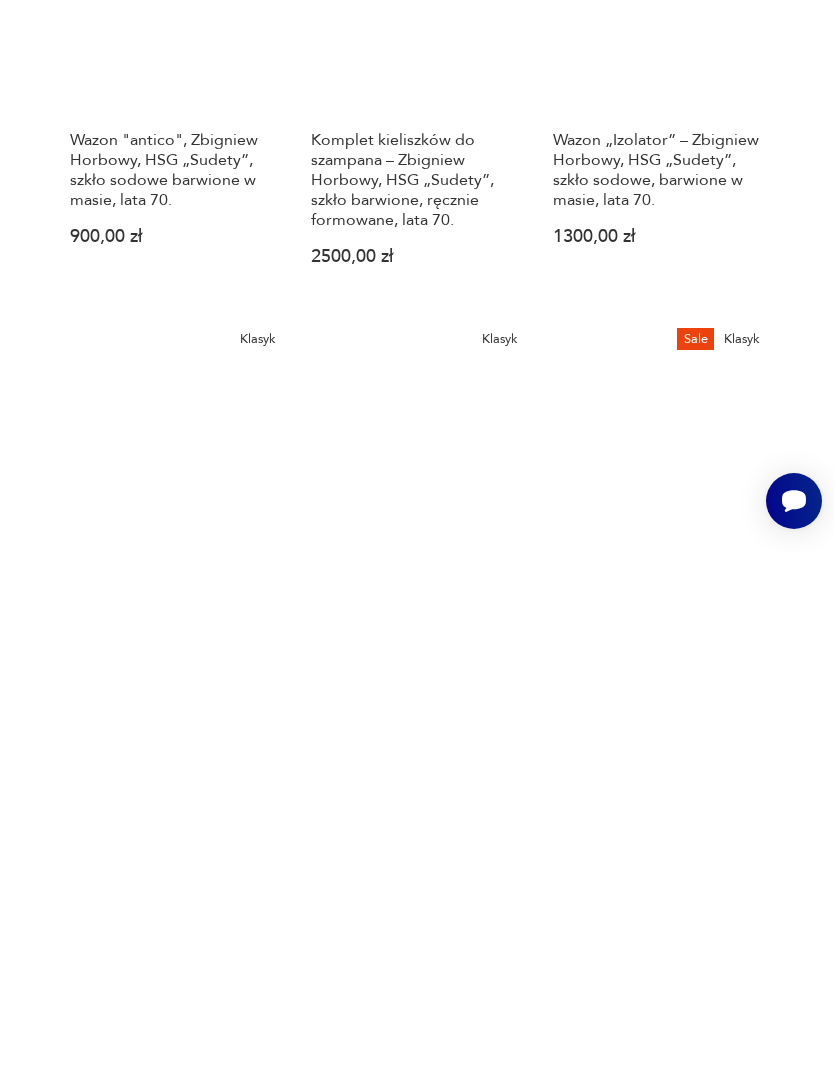 scroll, scrollTop: 2197, scrollLeft: 0, axis: vertical 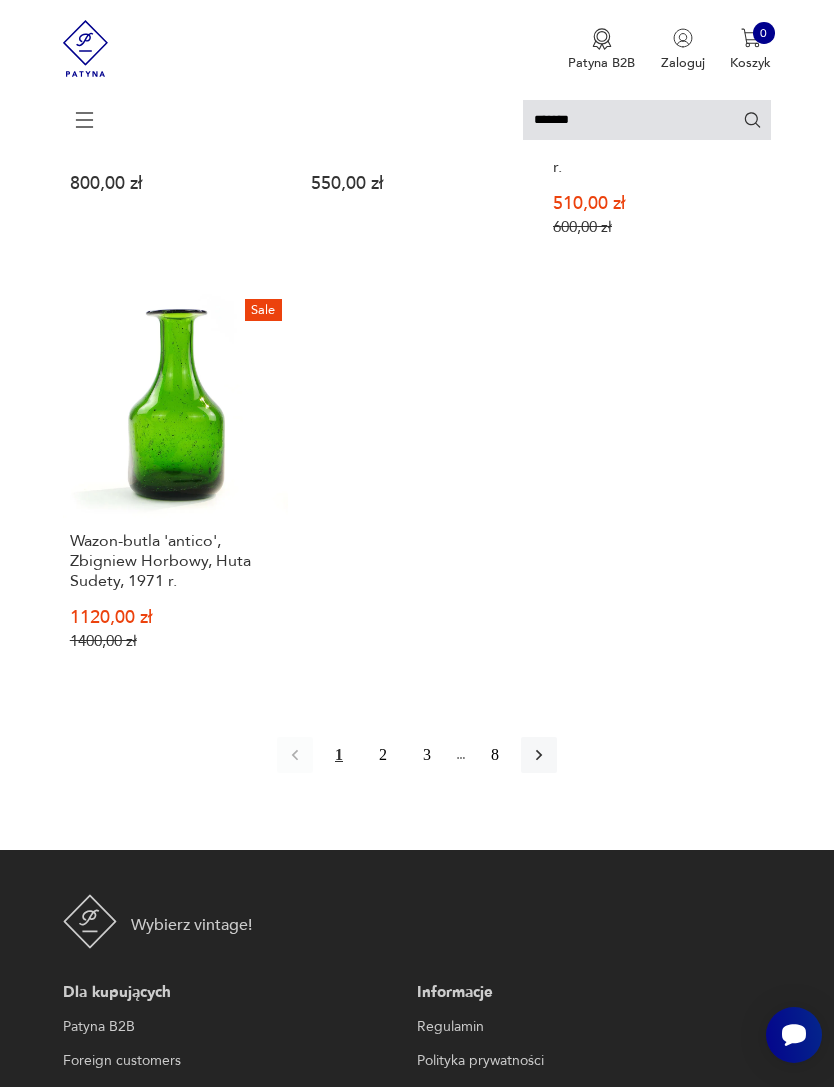 click on "2" at bounding box center (383, 755) 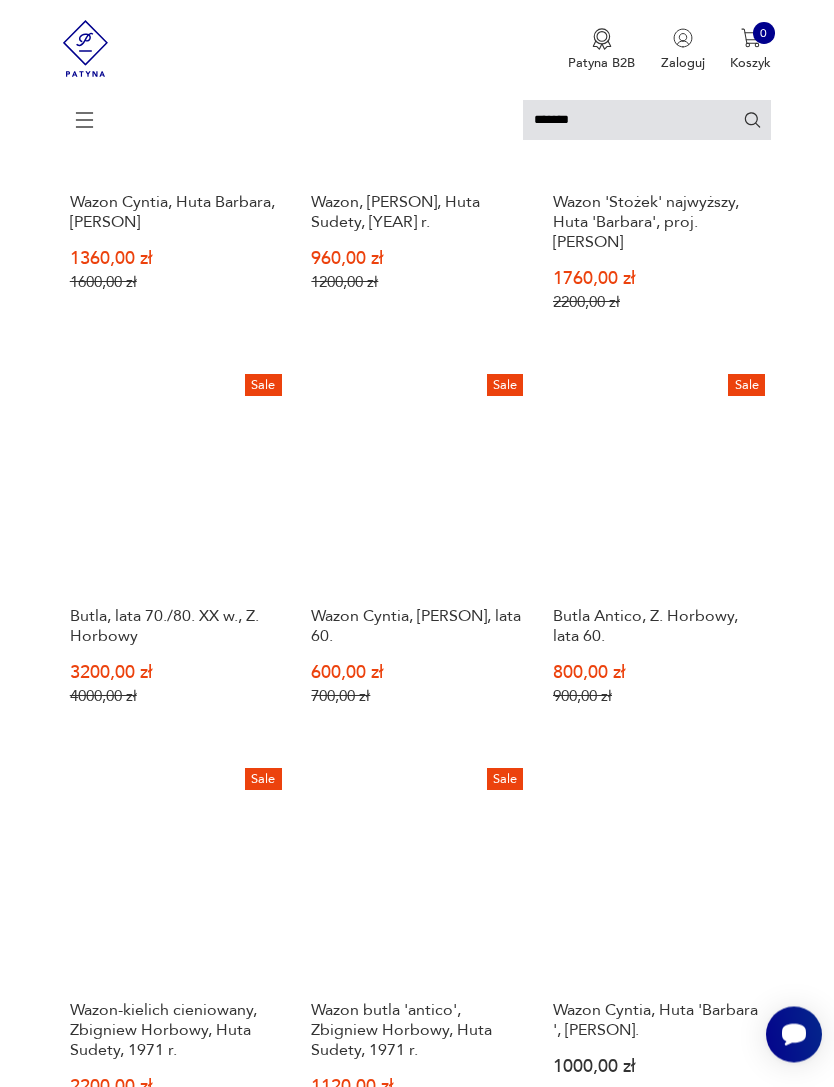 scroll, scrollTop: 857, scrollLeft: 0, axis: vertical 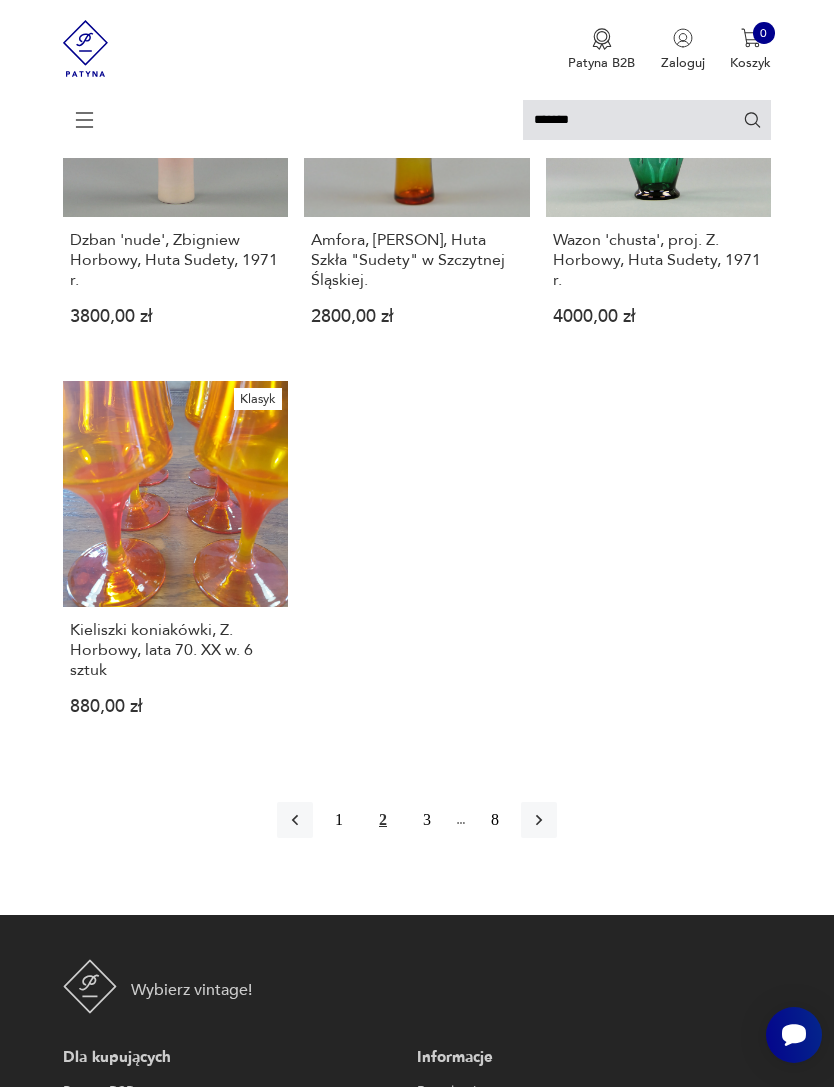 click on "3" at bounding box center (427, 820) 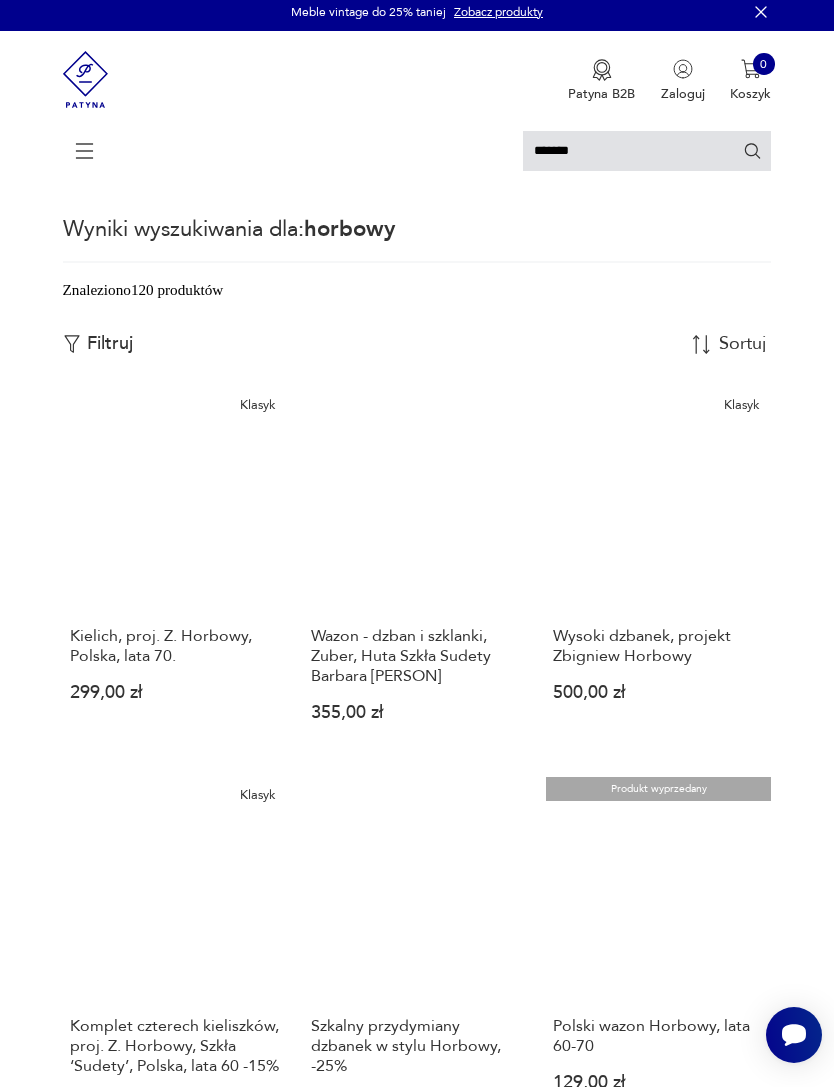 scroll, scrollTop: 0, scrollLeft: 0, axis: both 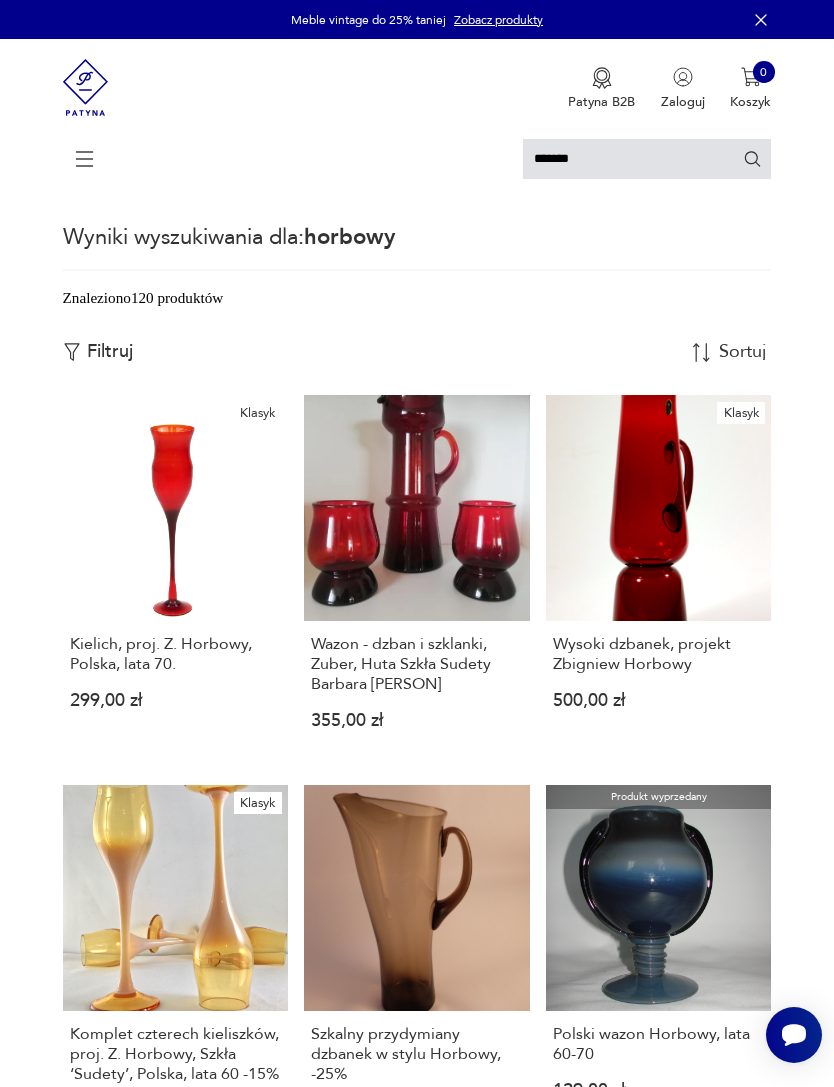 click 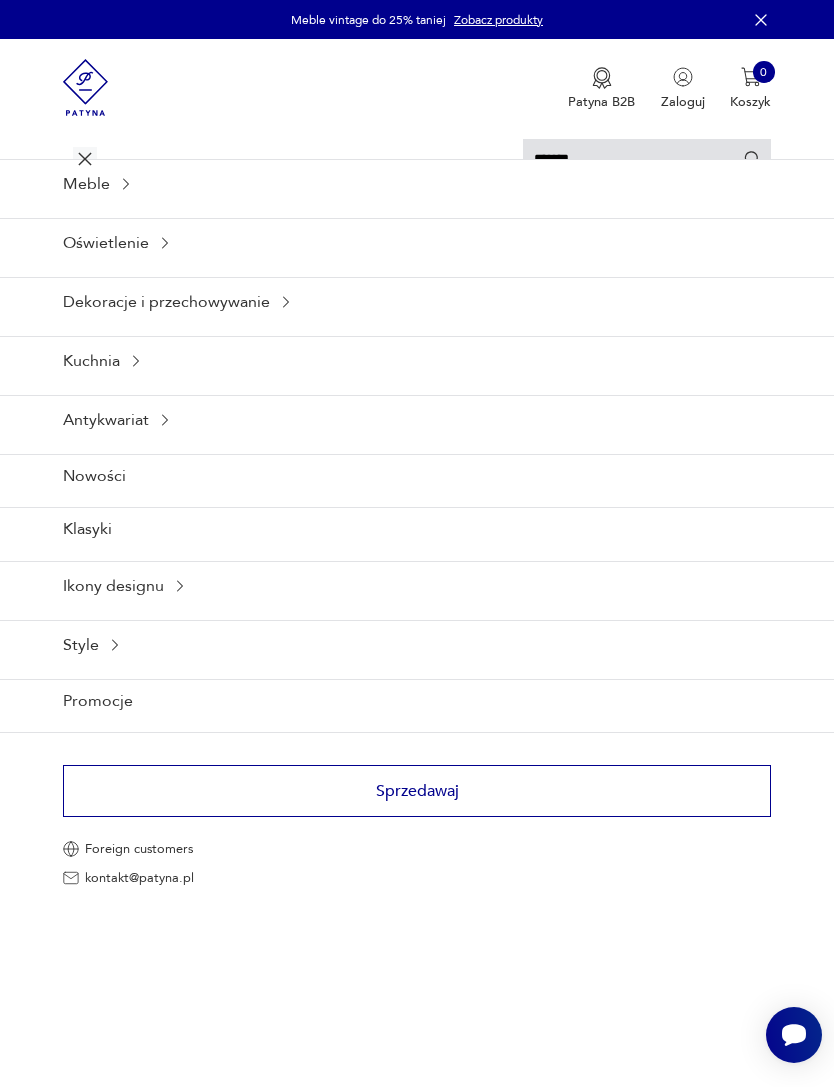 click on "Ikony designu" at bounding box center [417, 585] 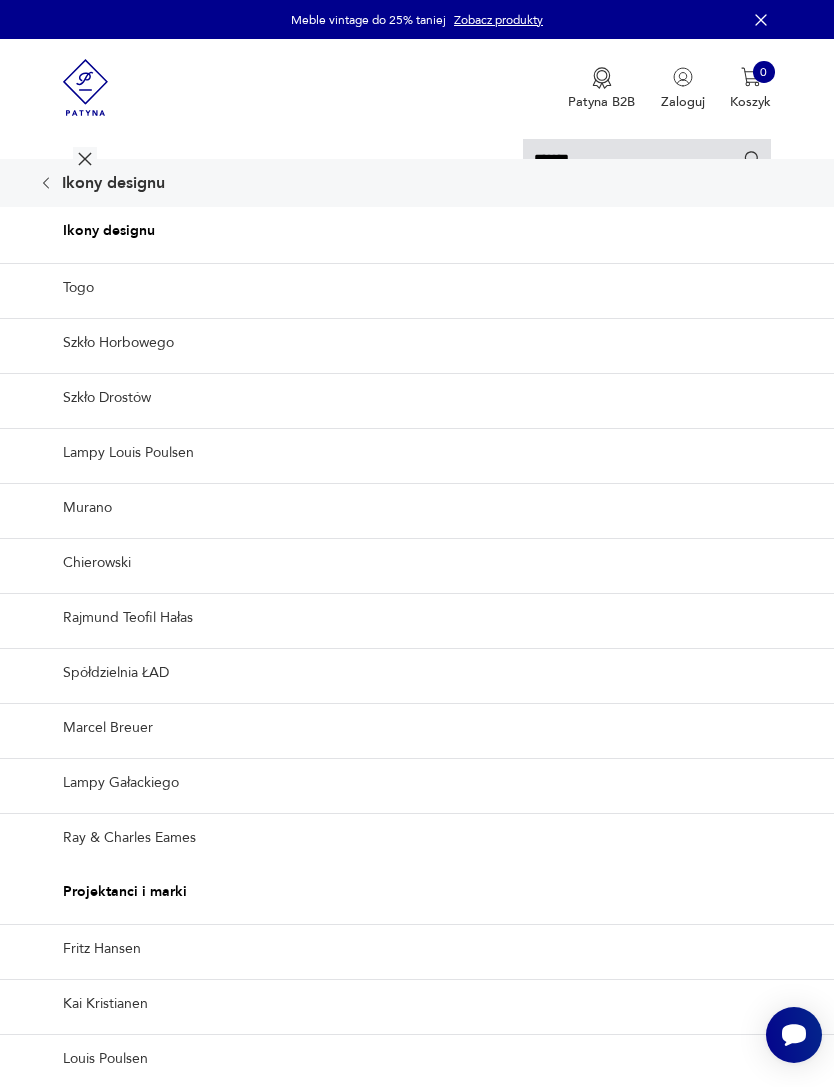 scroll, scrollTop: 0, scrollLeft: 0, axis: both 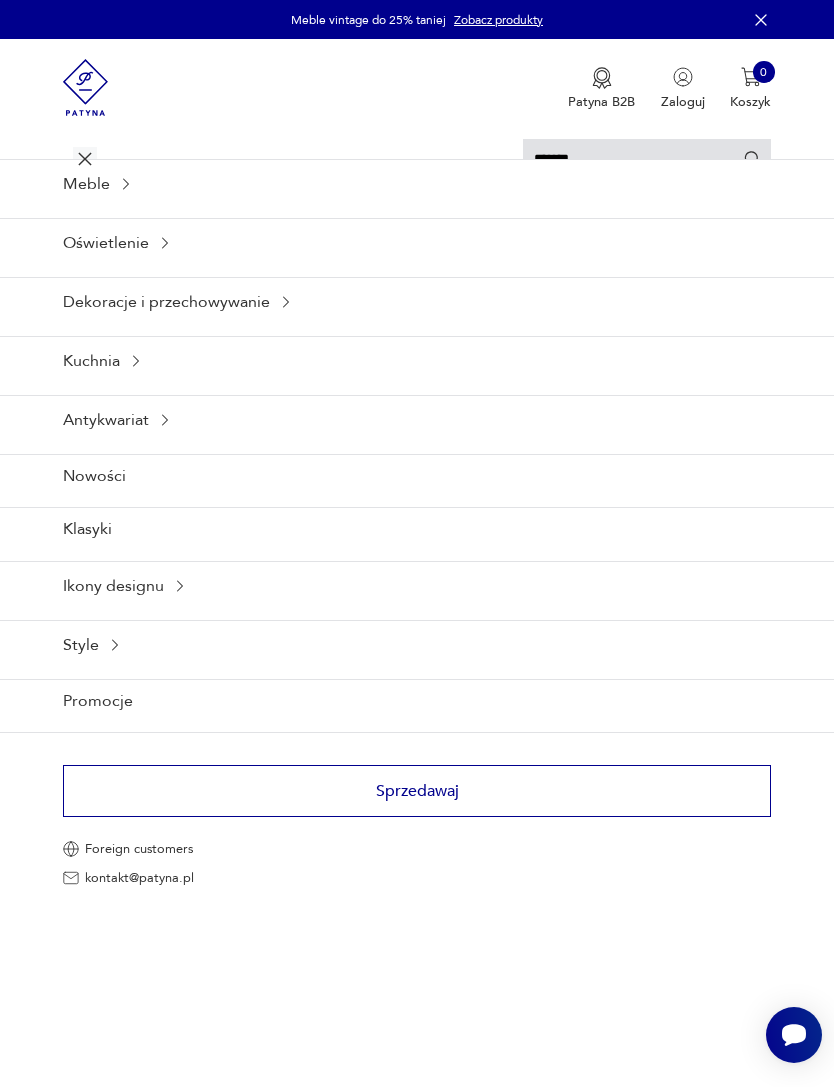 click on "Dekoracje i przechowywanie" at bounding box center [417, 301] 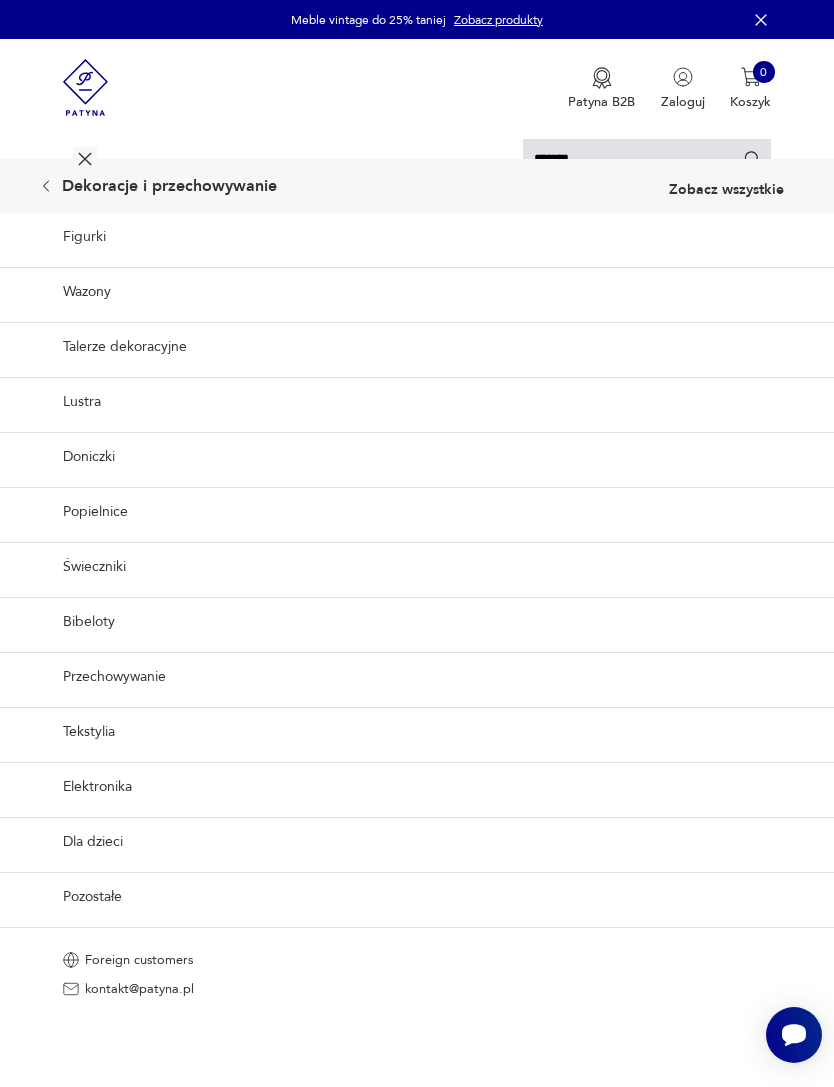 click on "Wazony" at bounding box center [417, 291] 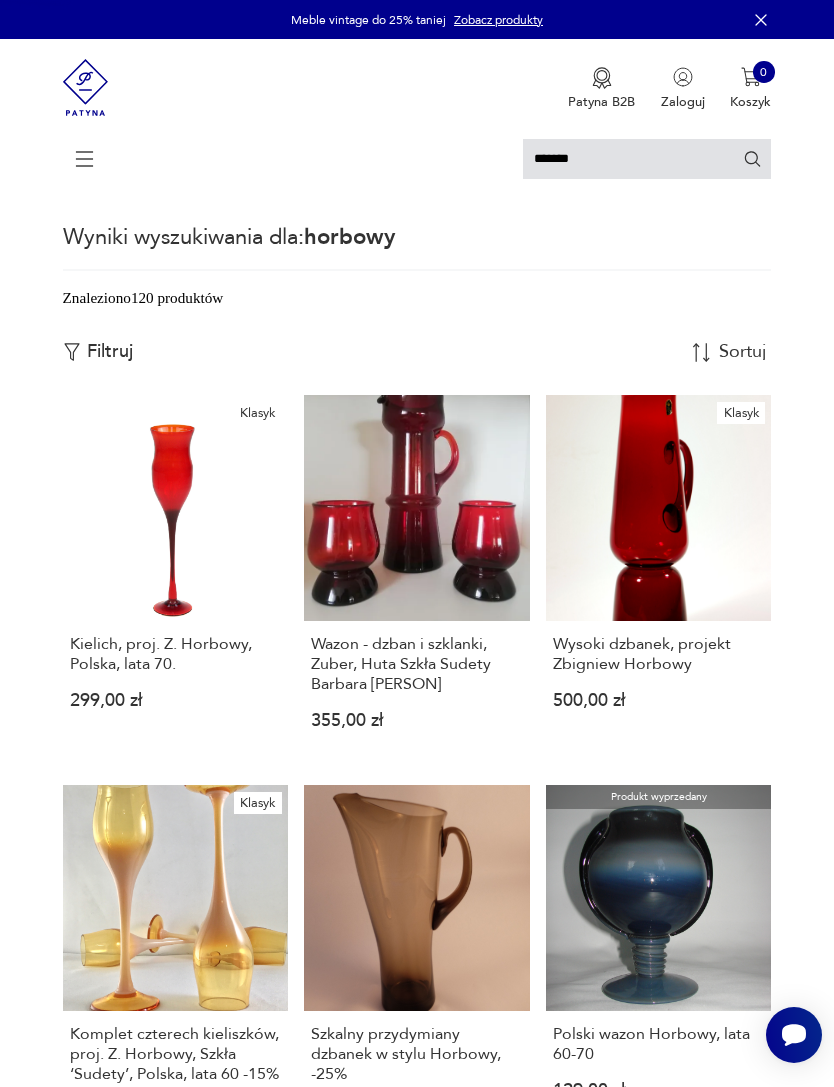 type 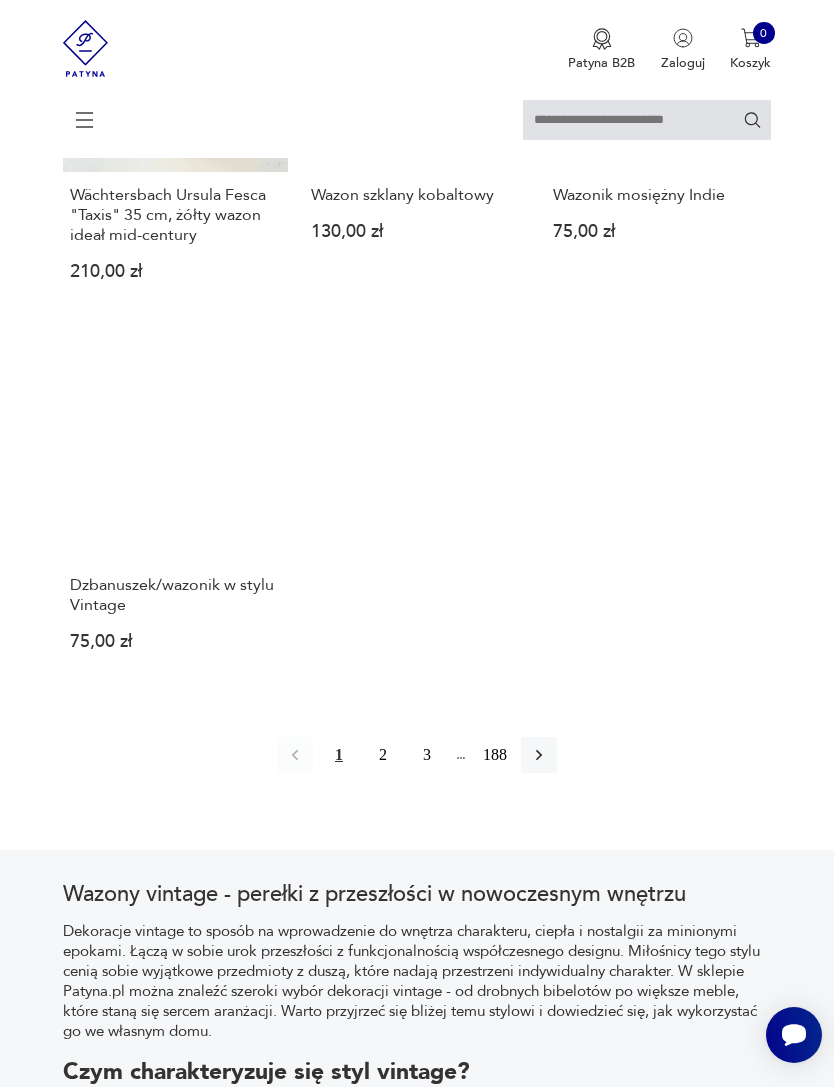 scroll, scrollTop: 2632, scrollLeft: 0, axis: vertical 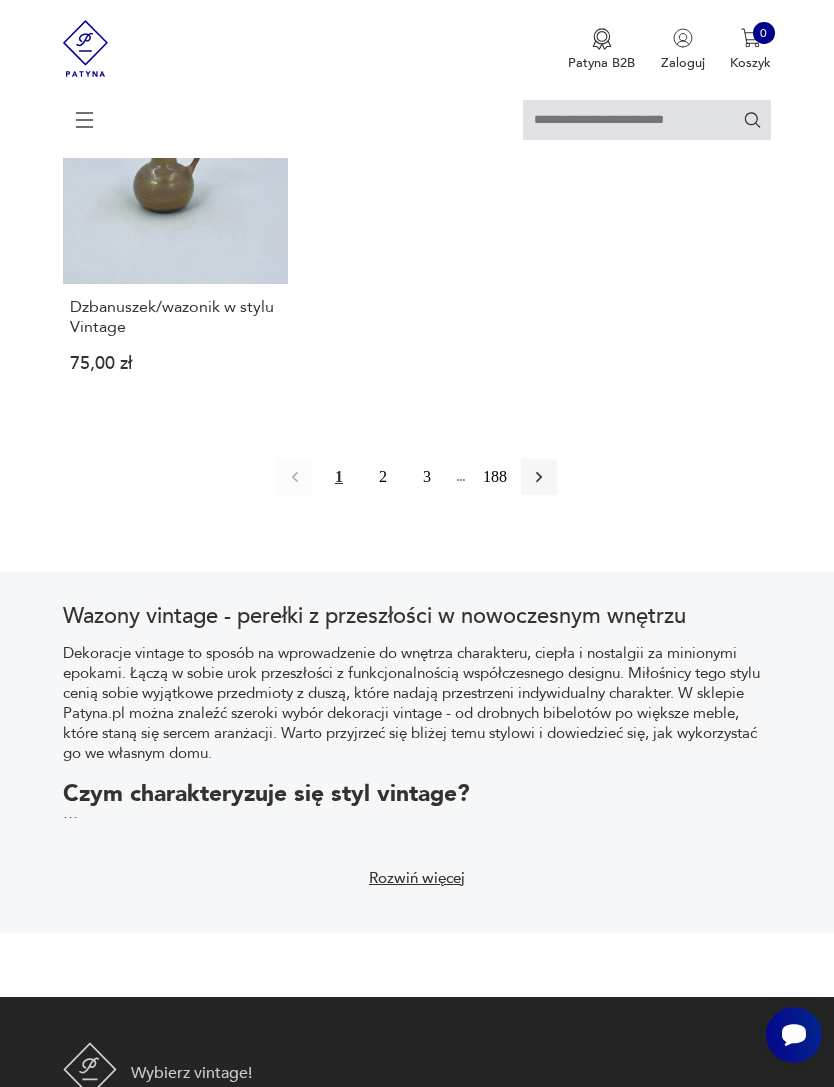 click on "2" at bounding box center [383, 477] 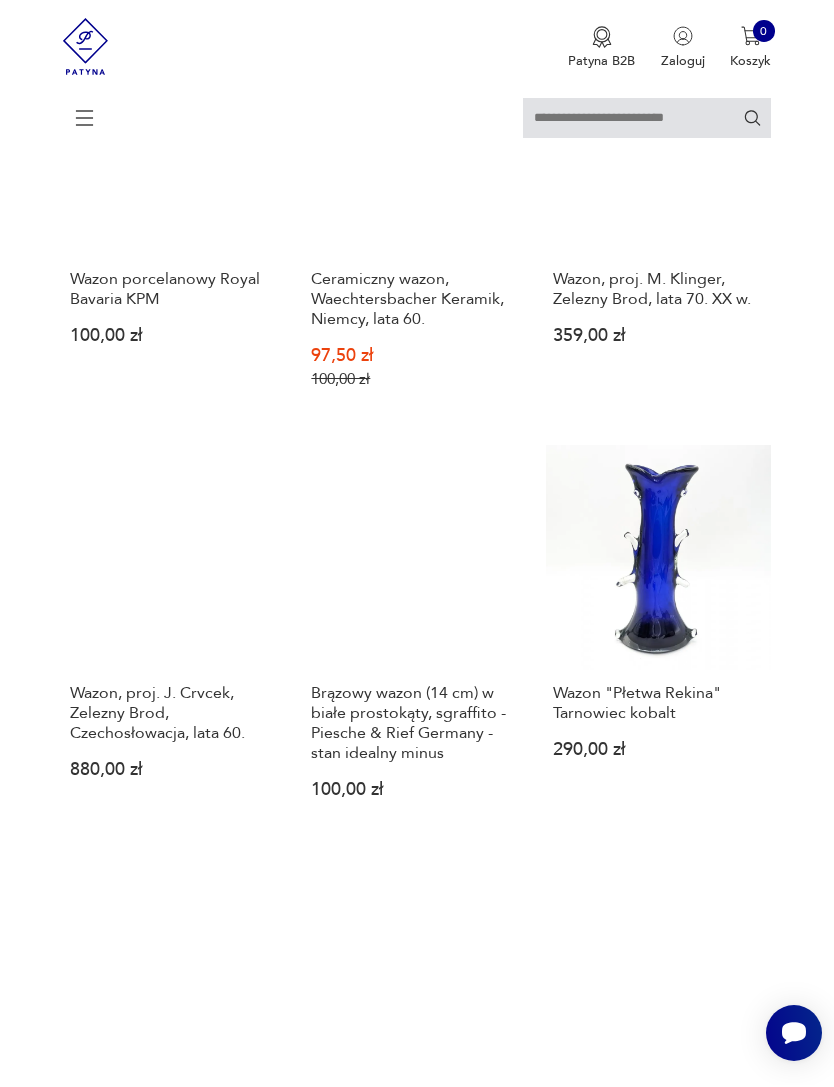 scroll, scrollTop: 1447, scrollLeft: 0, axis: vertical 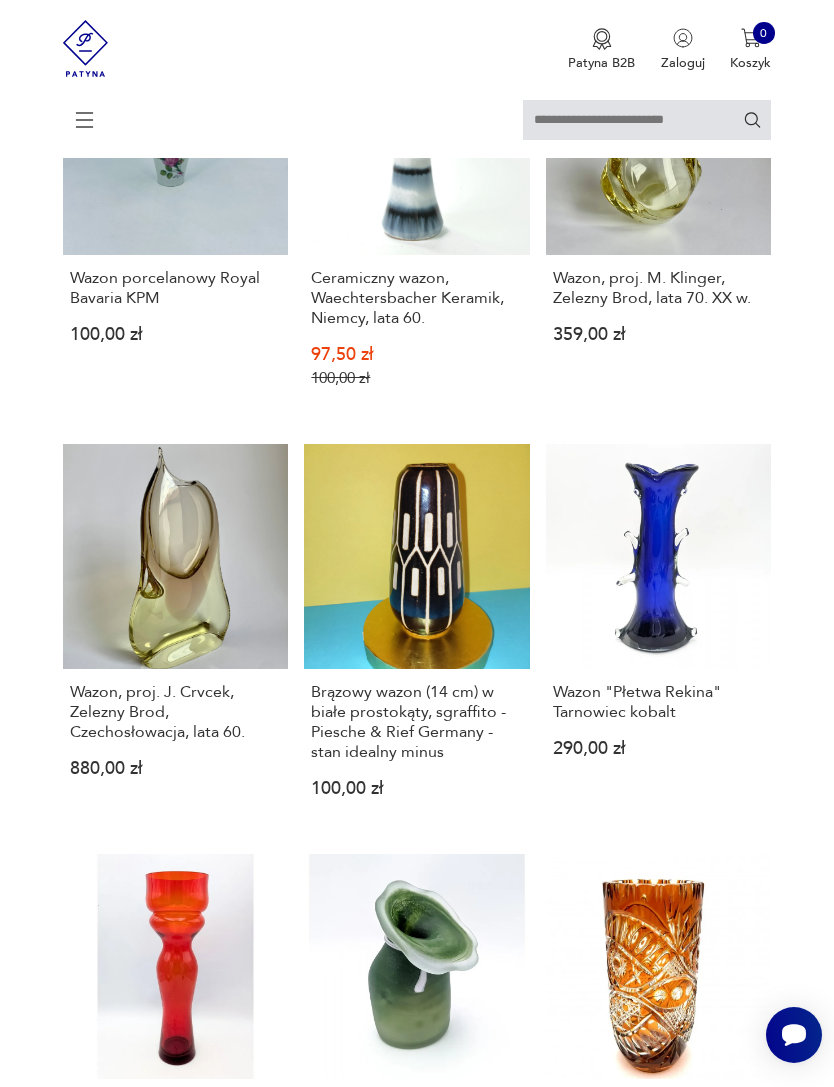 click at bounding box center [417, 129] 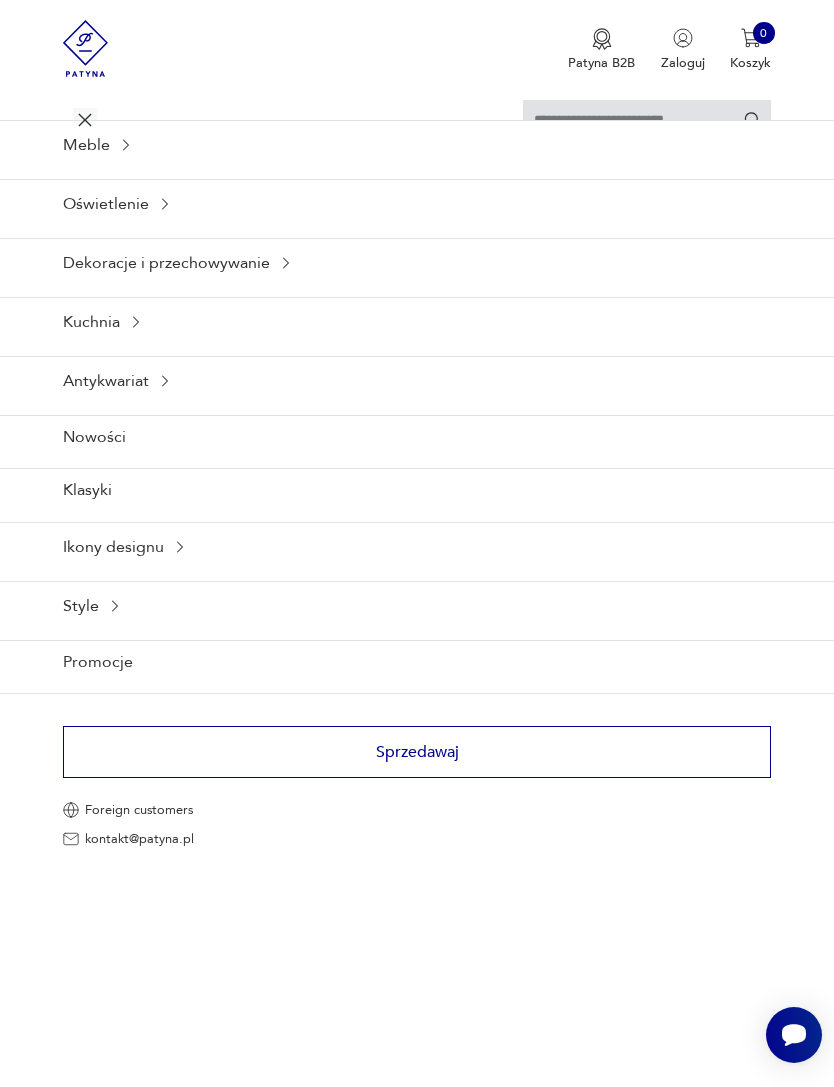 click on "Meble" at bounding box center (417, 144) 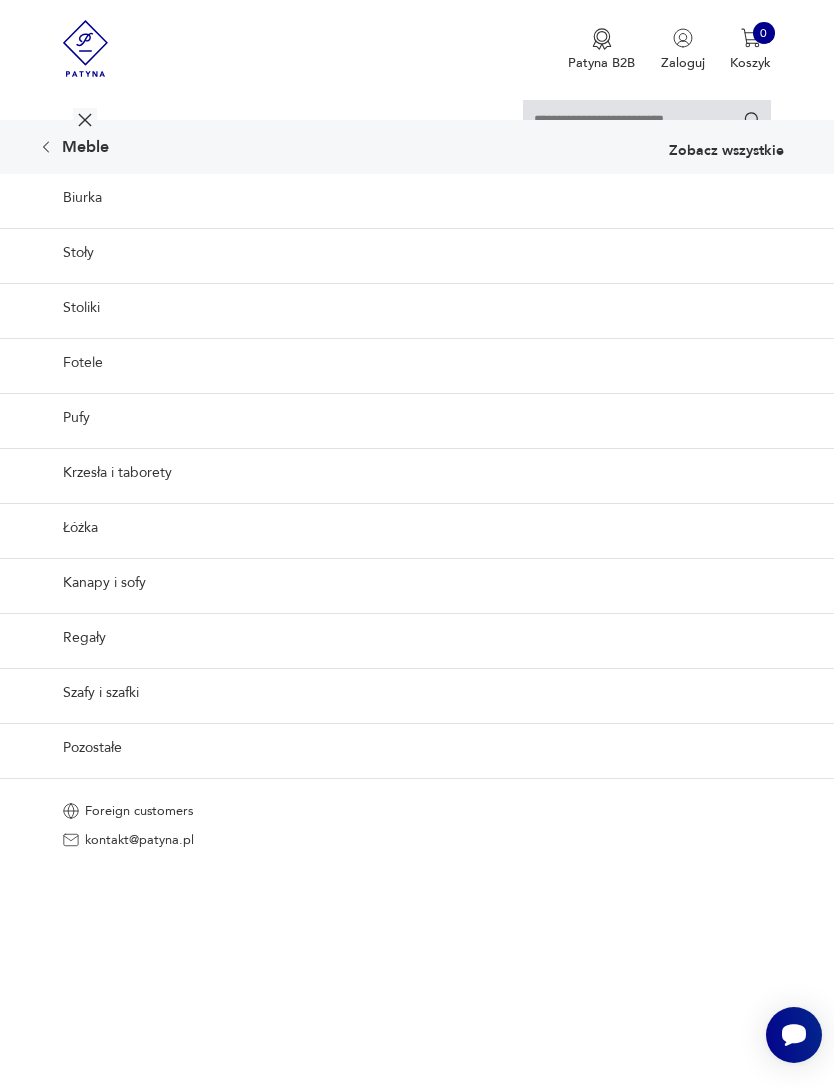 click on "Kanapy i sofy" at bounding box center [417, 582] 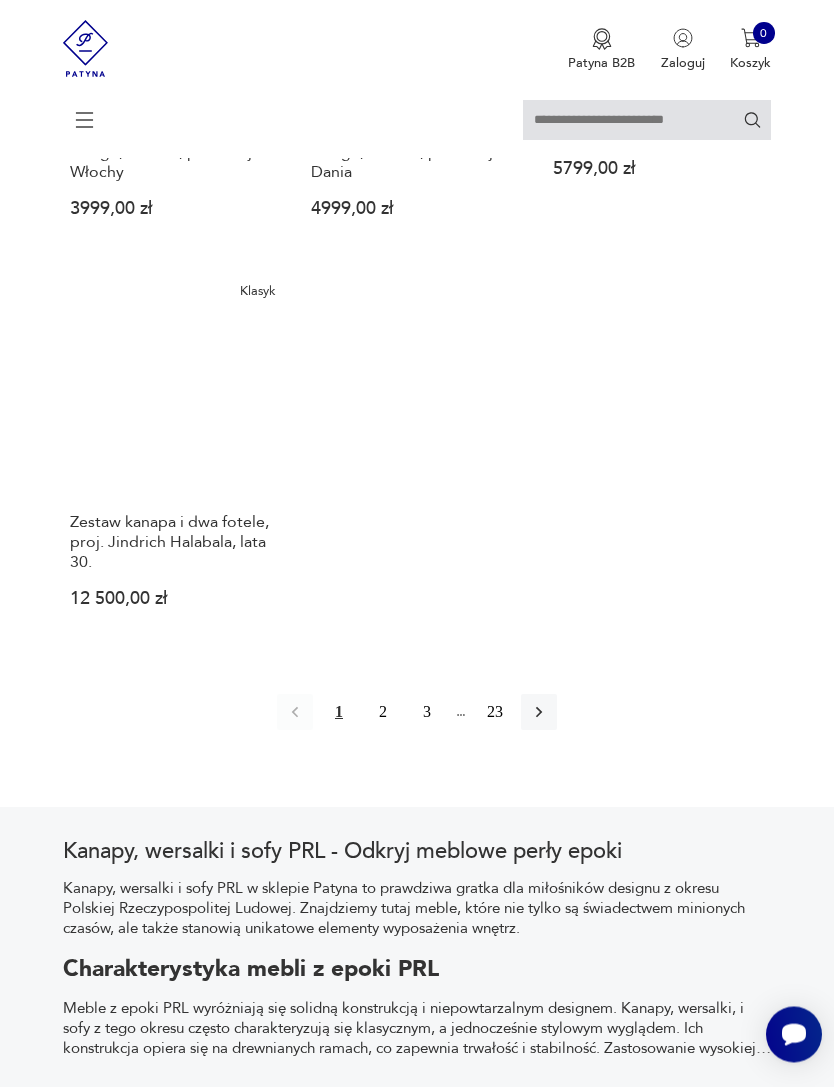 scroll, scrollTop: 2413, scrollLeft: 0, axis: vertical 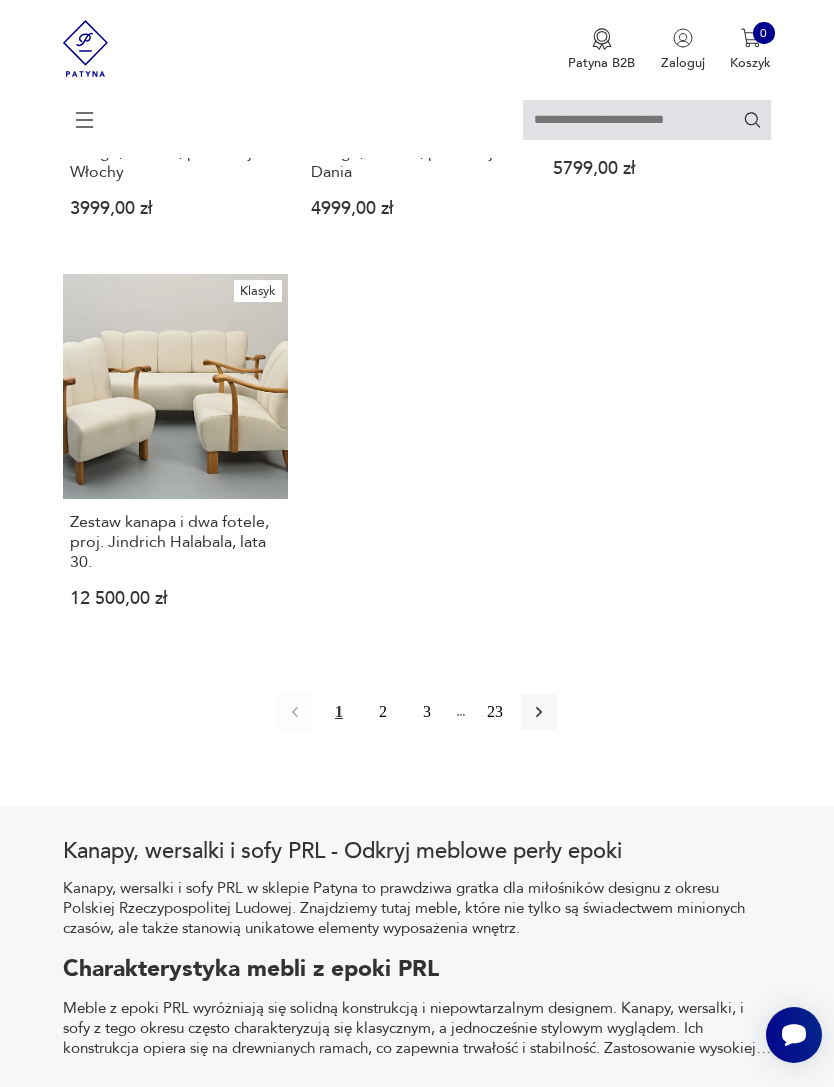 click on "2" at bounding box center (383, 712) 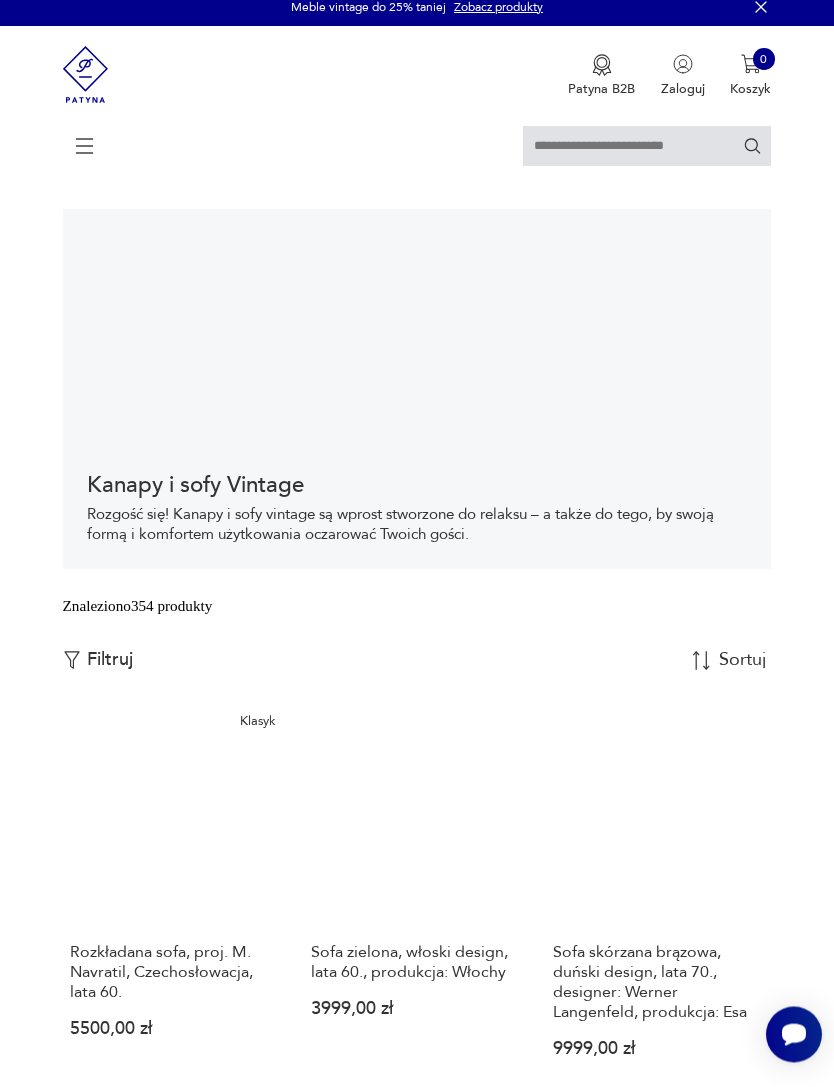 scroll, scrollTop: 0, scrollLeft: 0, axis: both 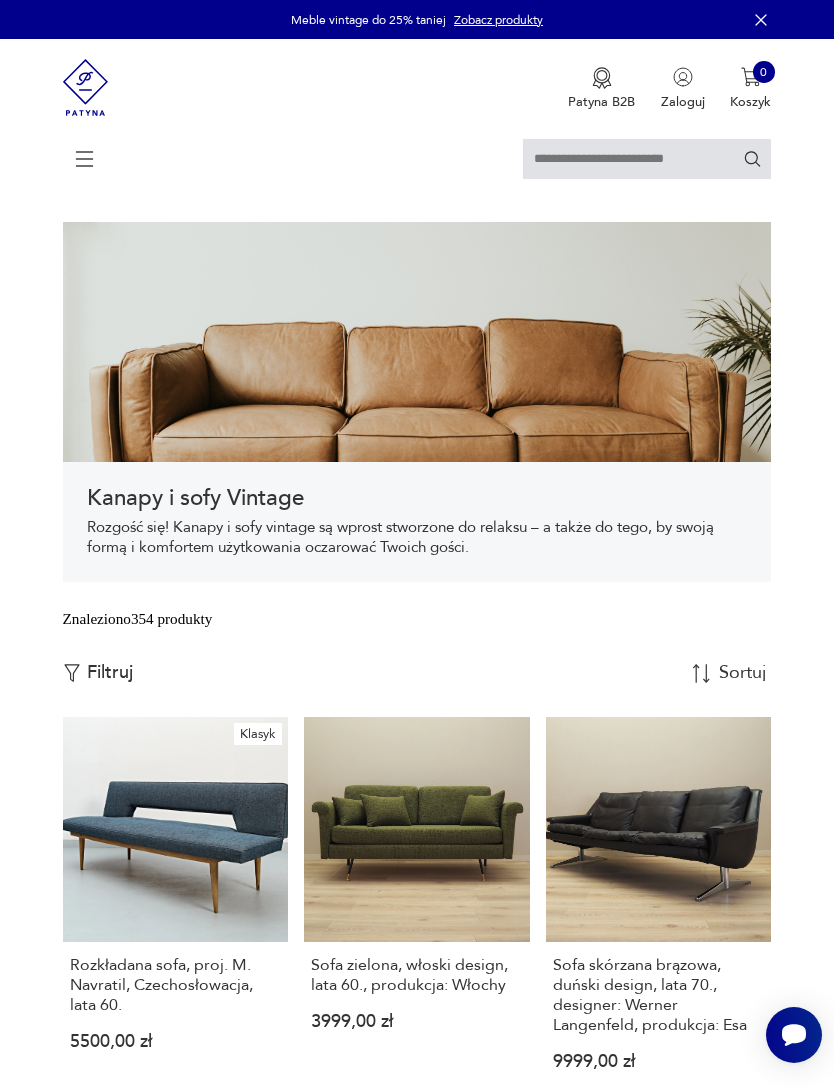 click 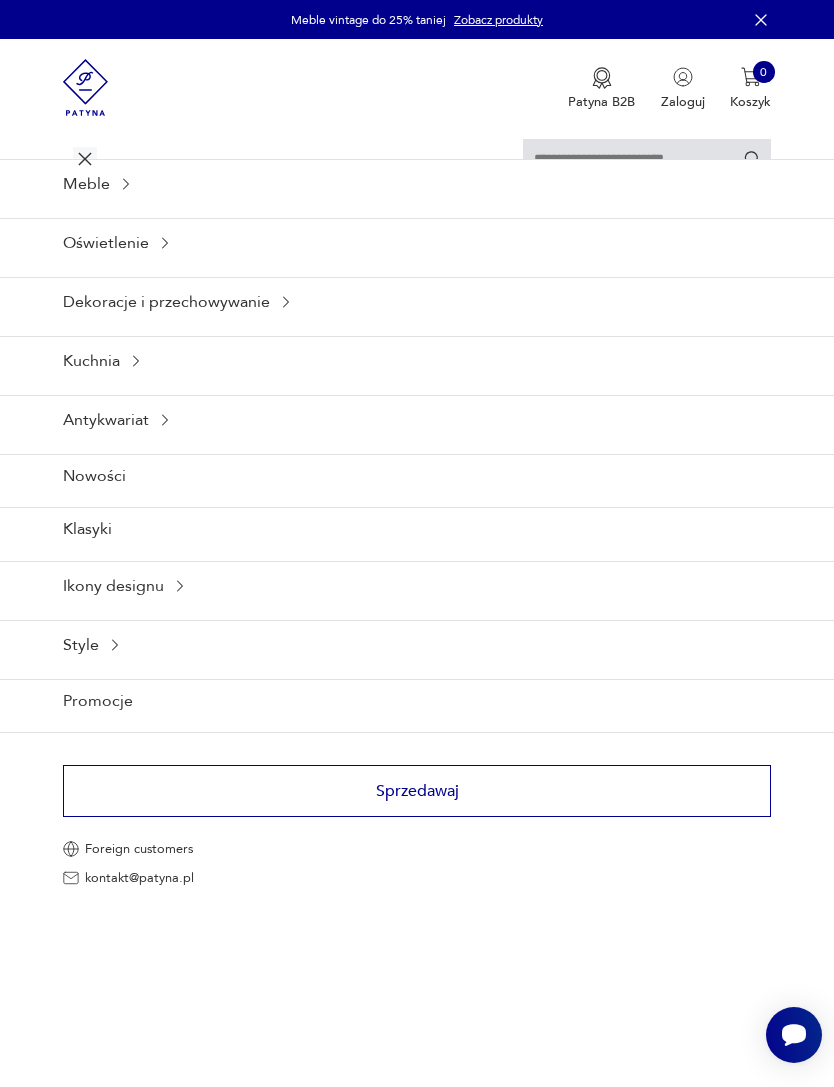 click on "Meble" at bounding box center (417, 183) 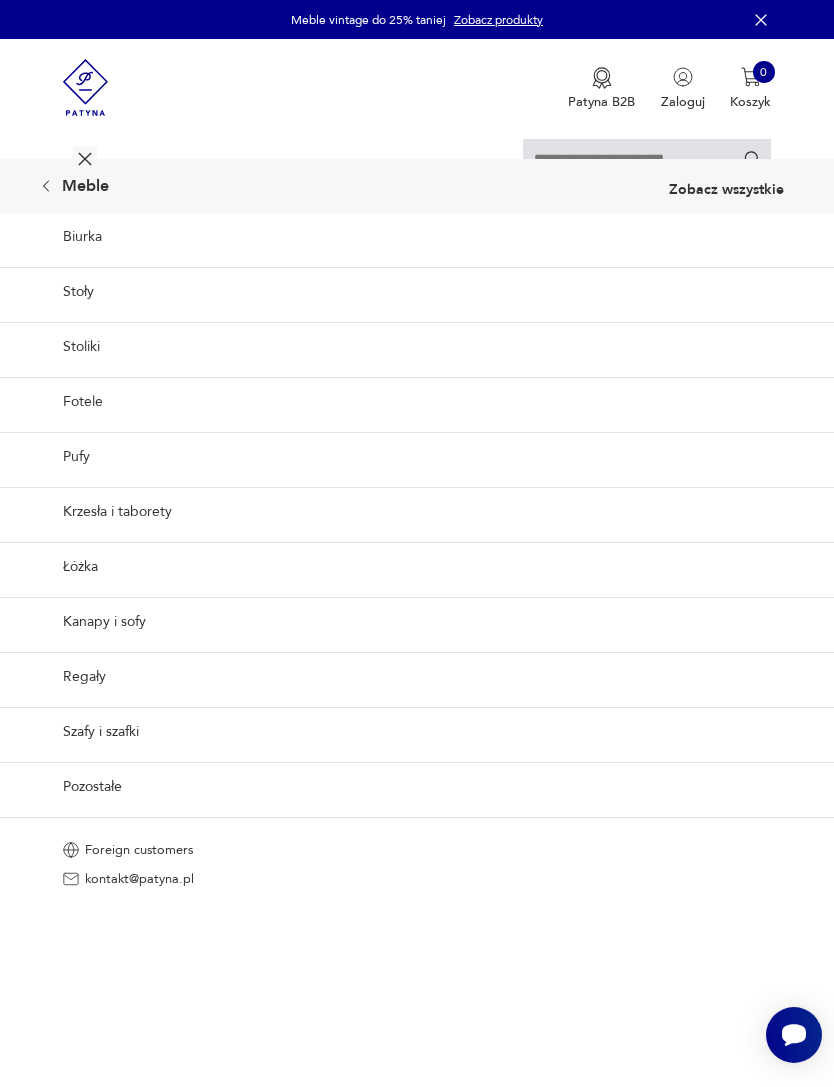 click on "Stoliki" at bounding box center (417, 346) 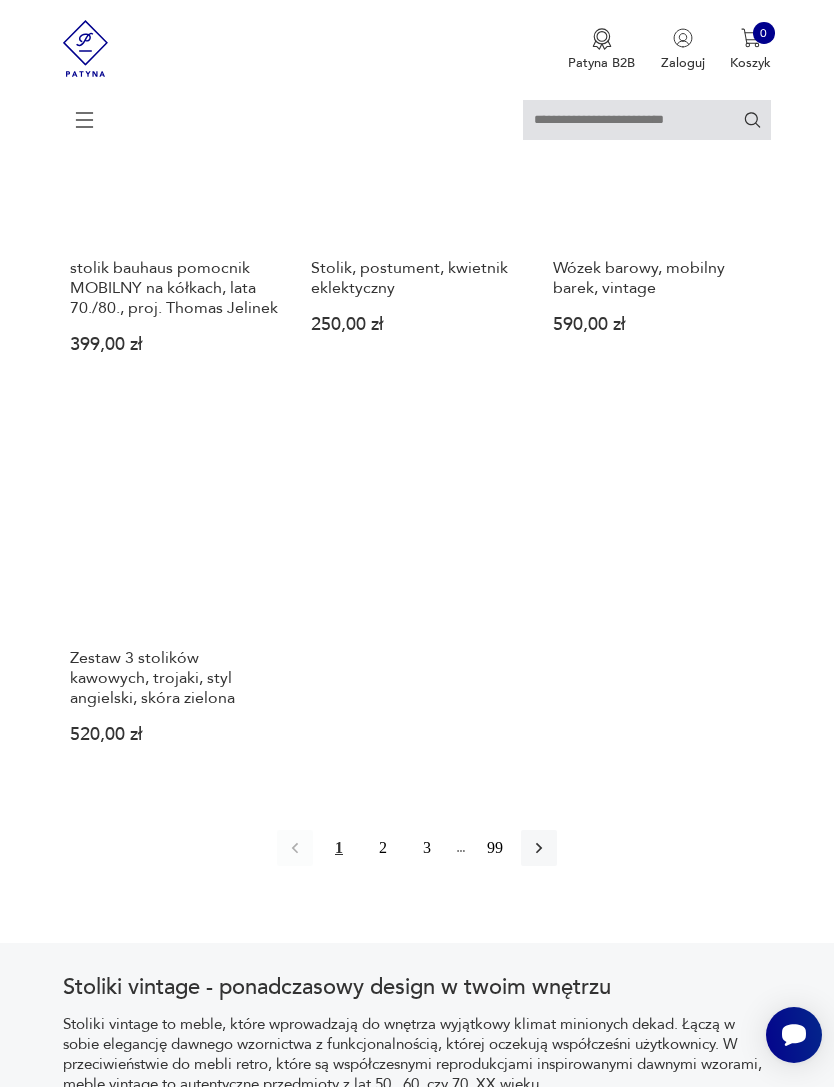 scroll, scrollTop: 2293, scrollLeft: 0, axis: vertical 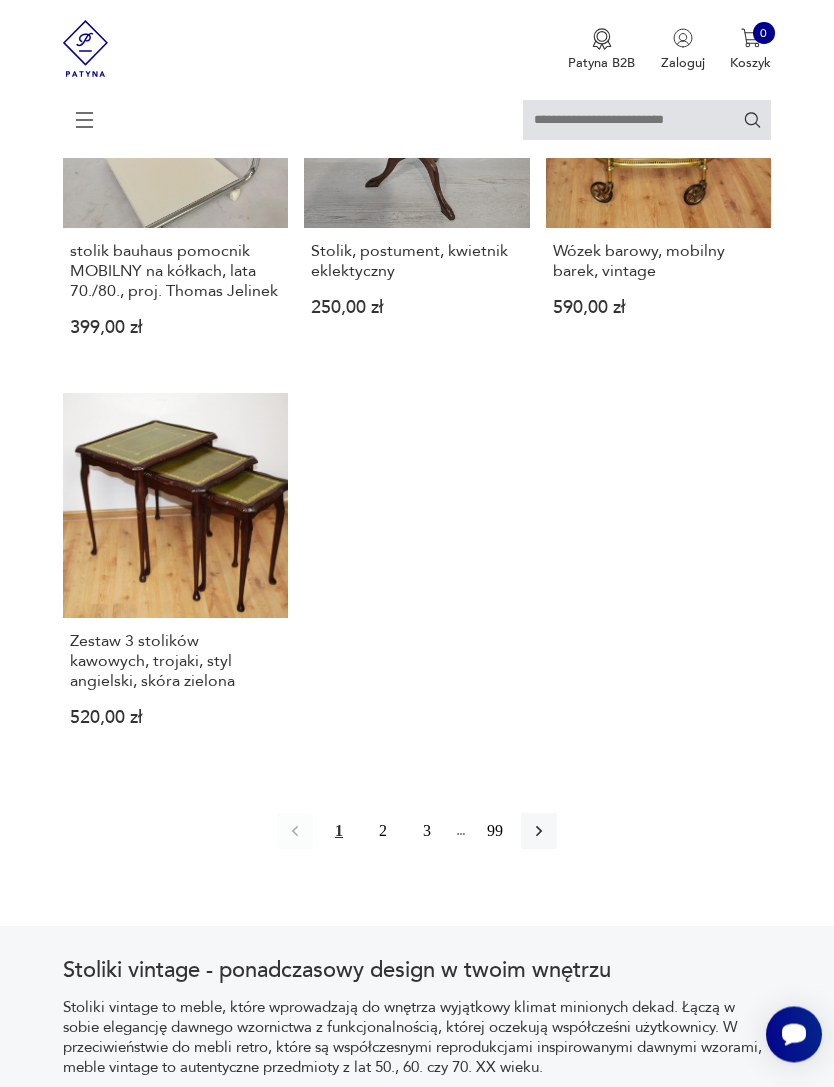 click on "2" at bounding box center [383, 832] 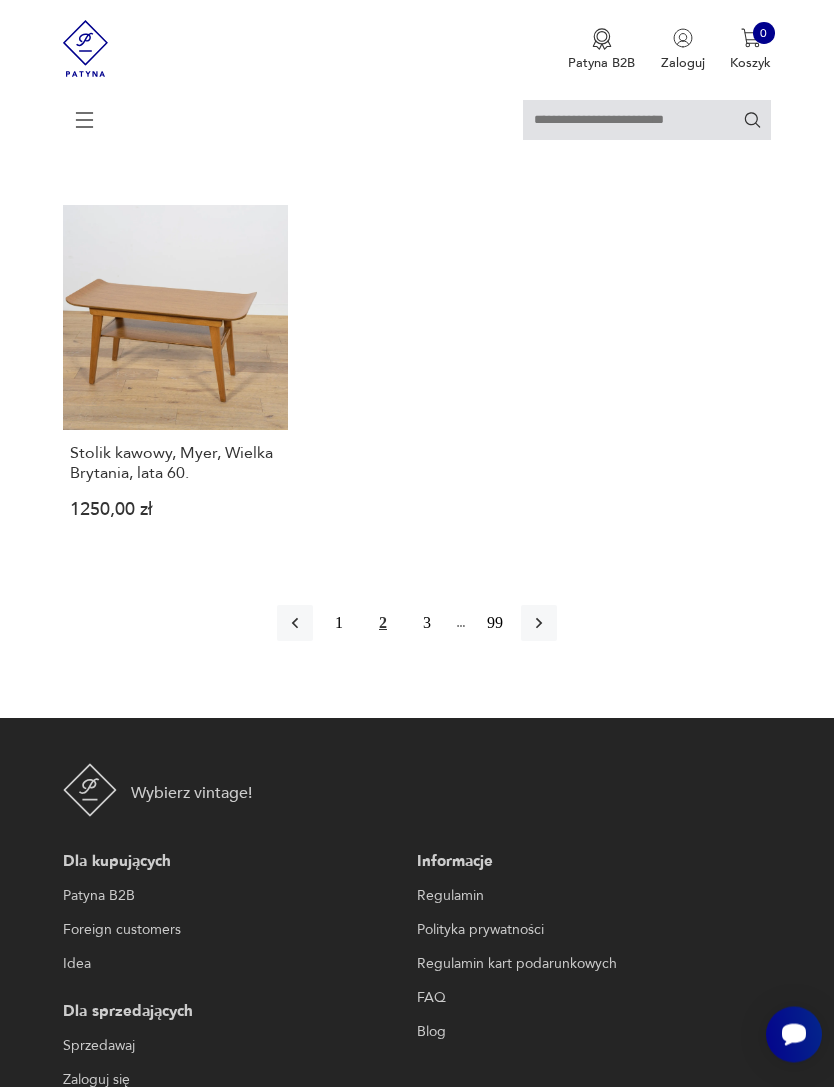 scroll, scrollTop: 2523, scrollLeft: 0, axis: vertical 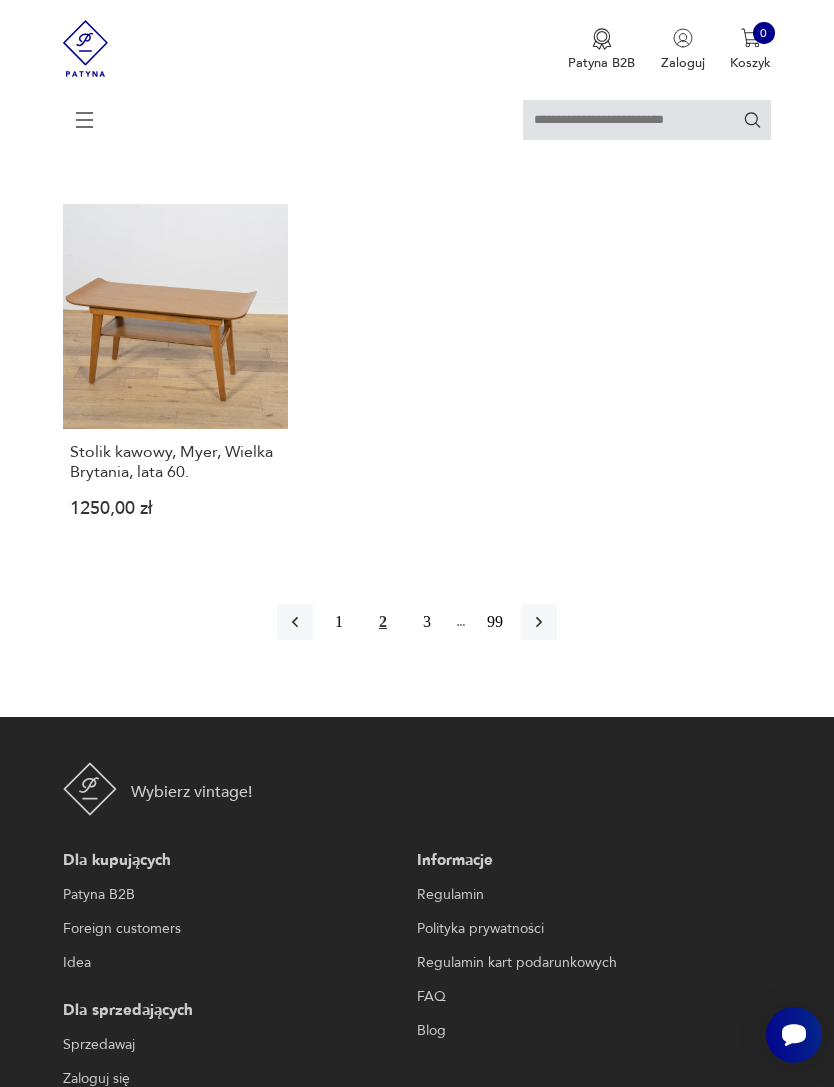 click on "3" at bounding box center [427, 622] 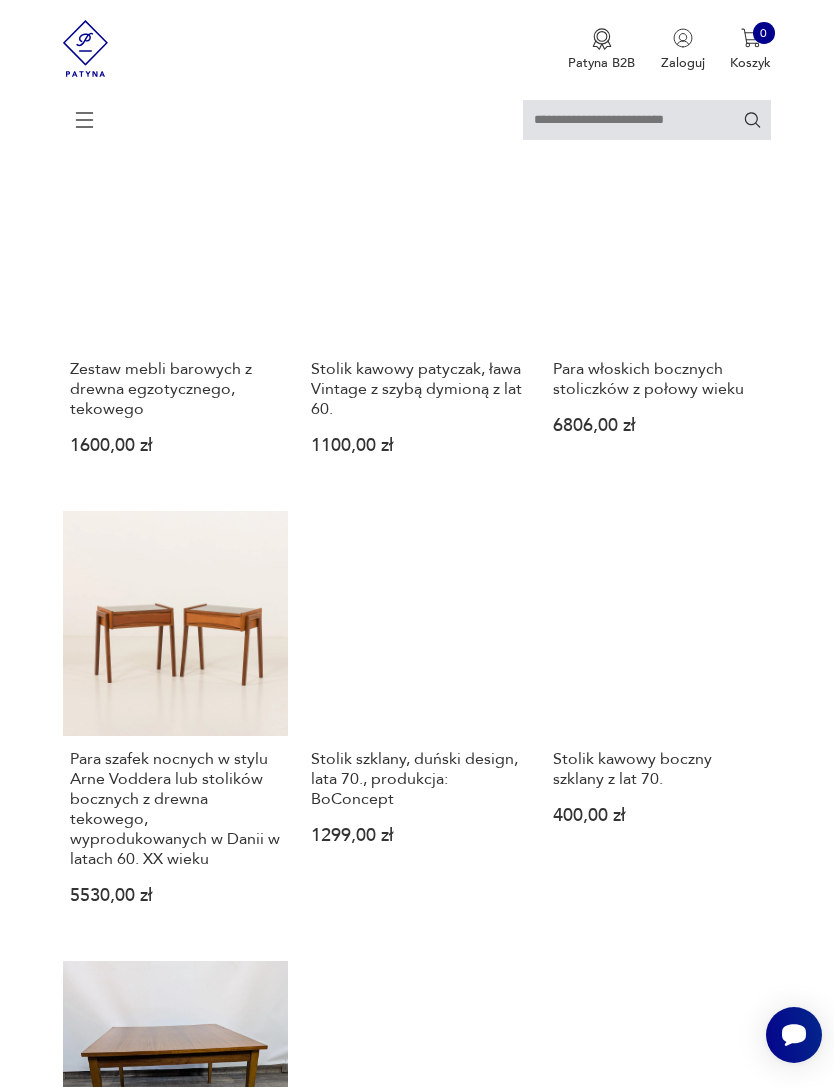scroll, scrollTop: 1752, scrollLeft: 0, axis: vertical 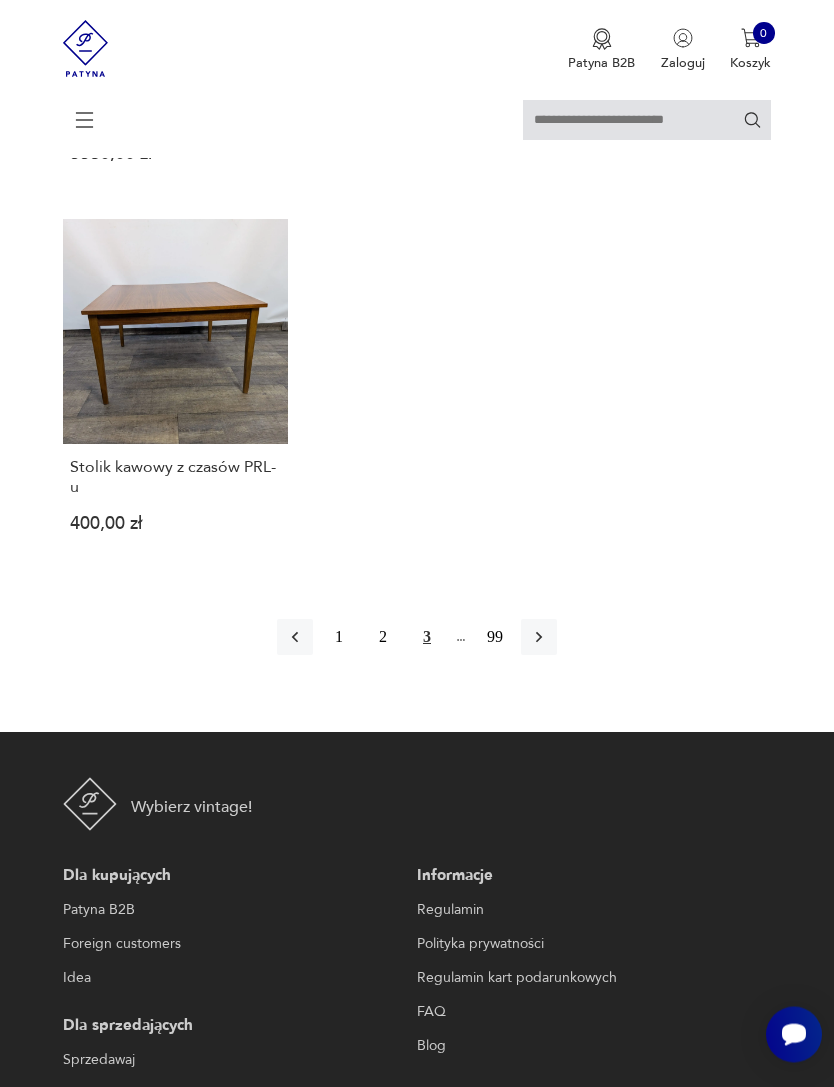 click at bounding box center (539, 638) 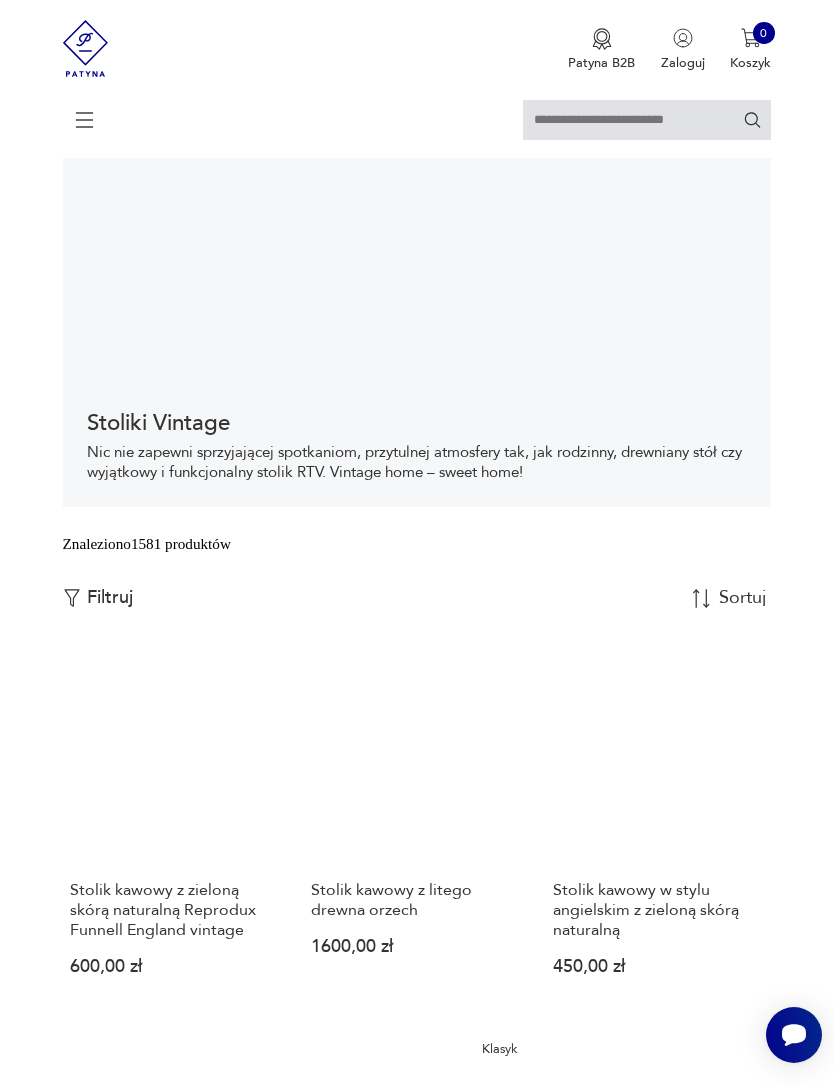 scroll, scrollTop: 0, scrollLeft: 0, axis: both 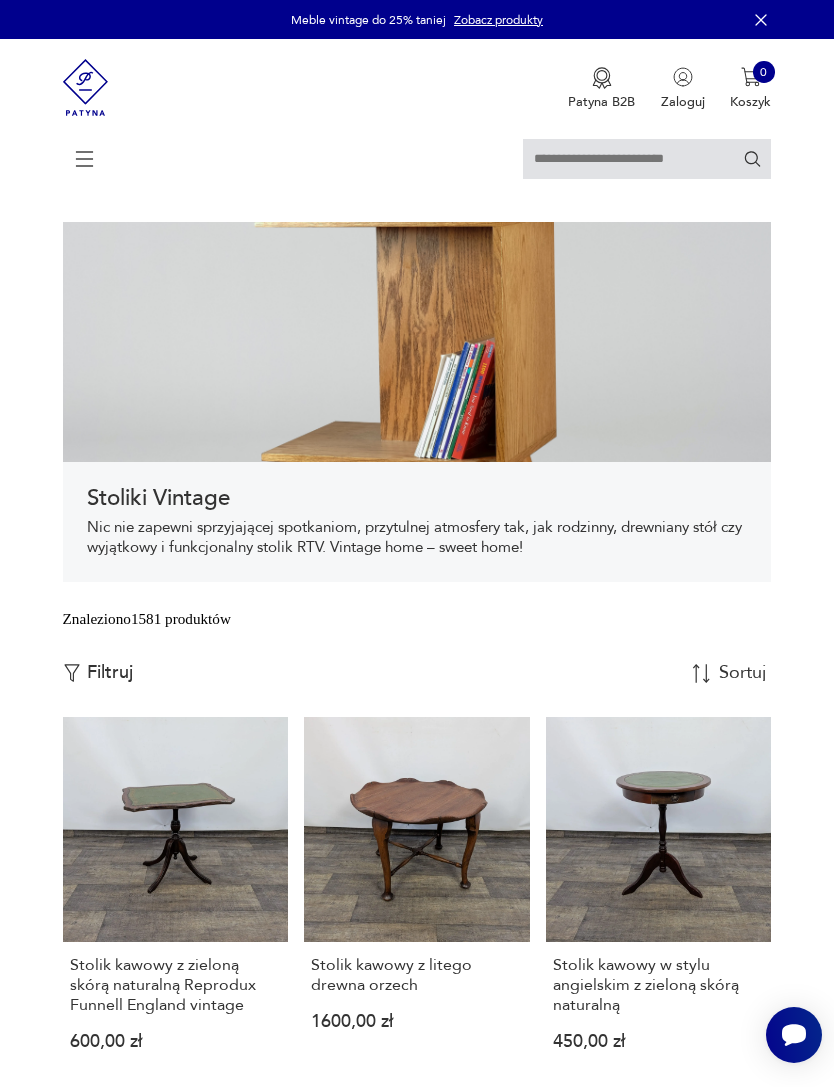click 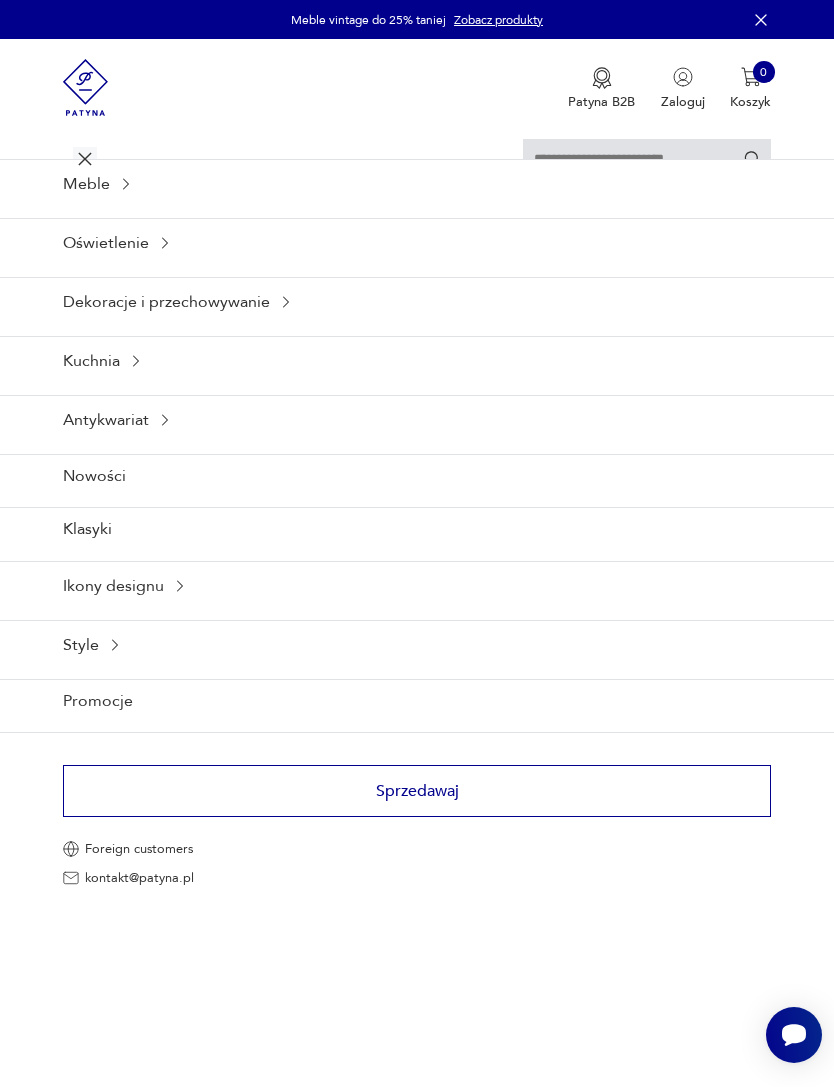click on "Kuchnia" at bounding box center (417, 360) 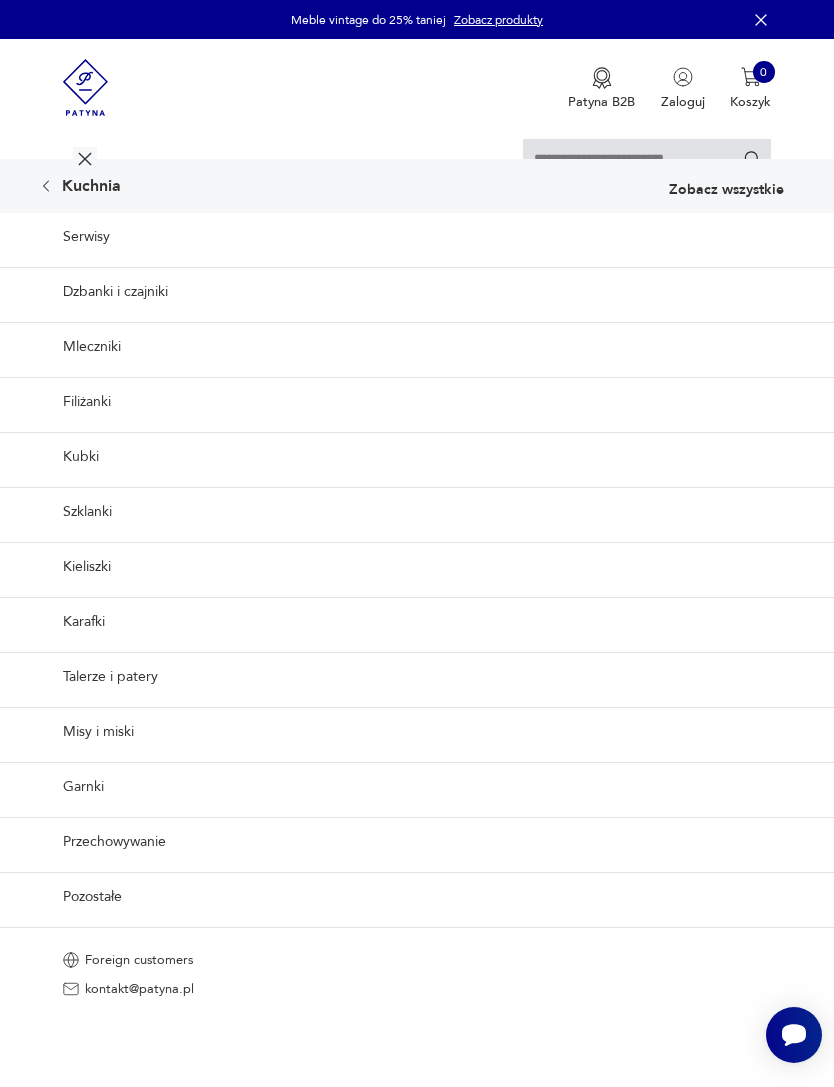 click on "Kuchnia Zobacz wszystkie" at bounding box center (417, 186) 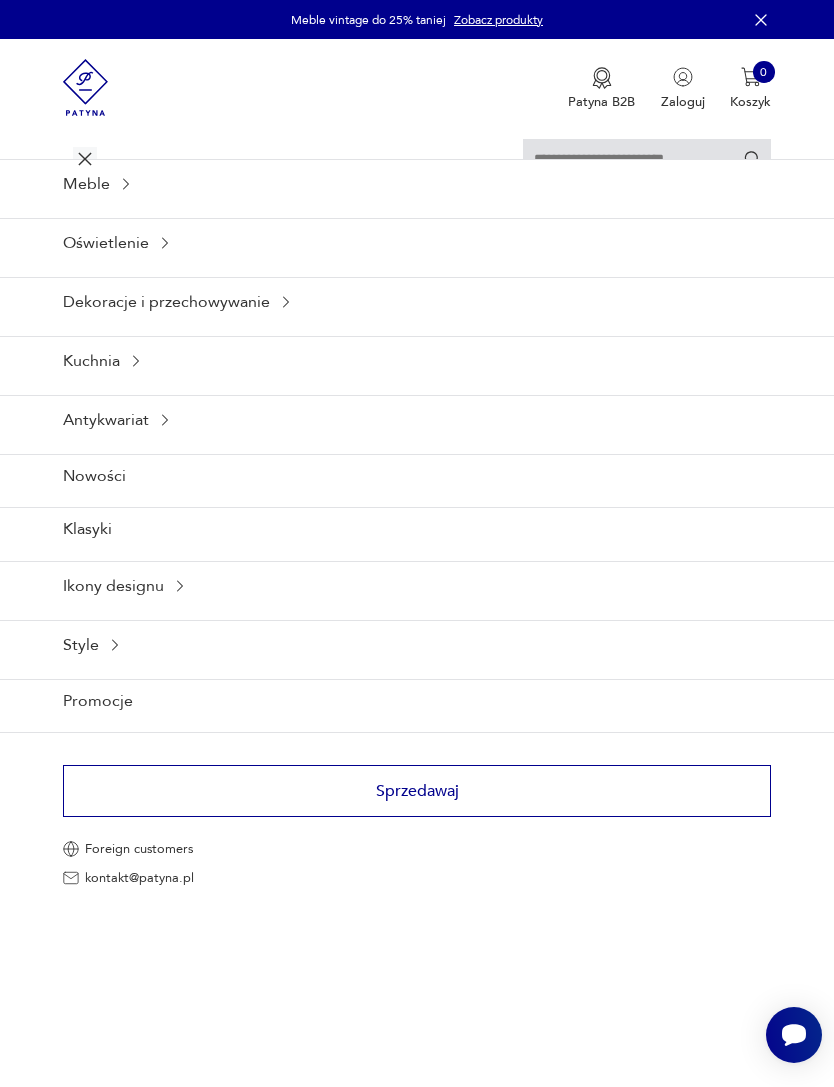 click on "Meble" at bounding box center [417, 183] 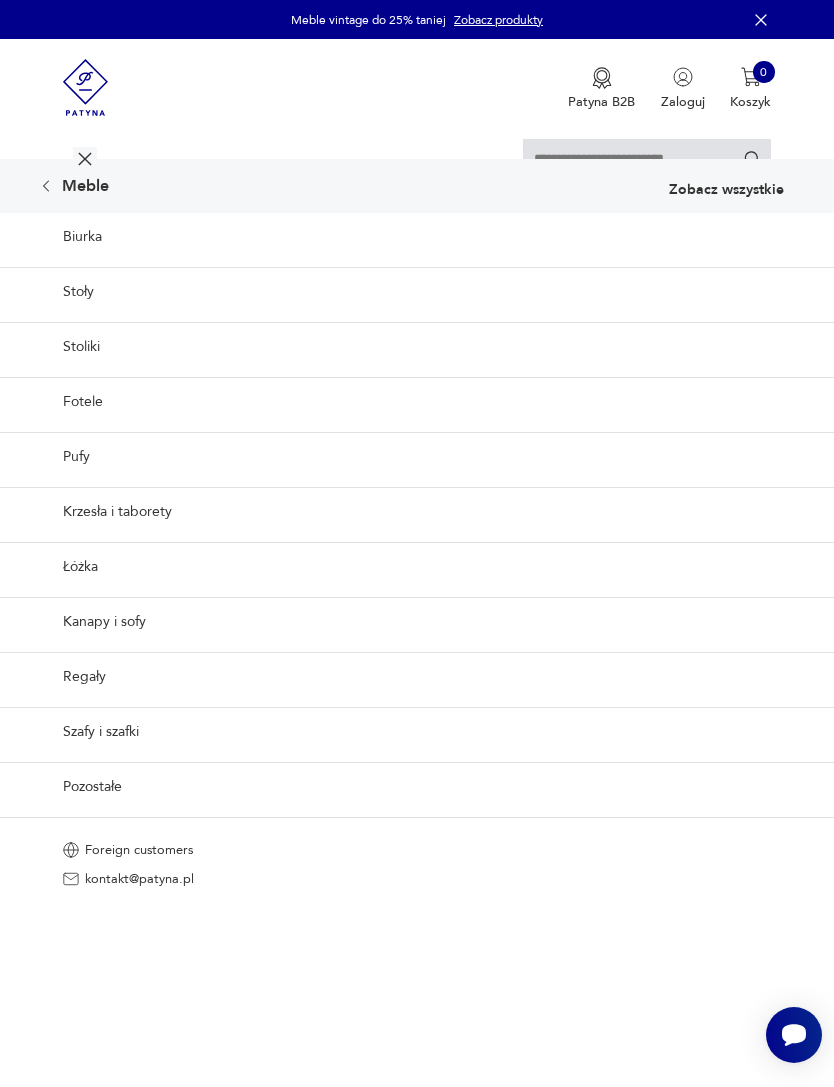 click on "Regały" at bounding box center (417, 676) 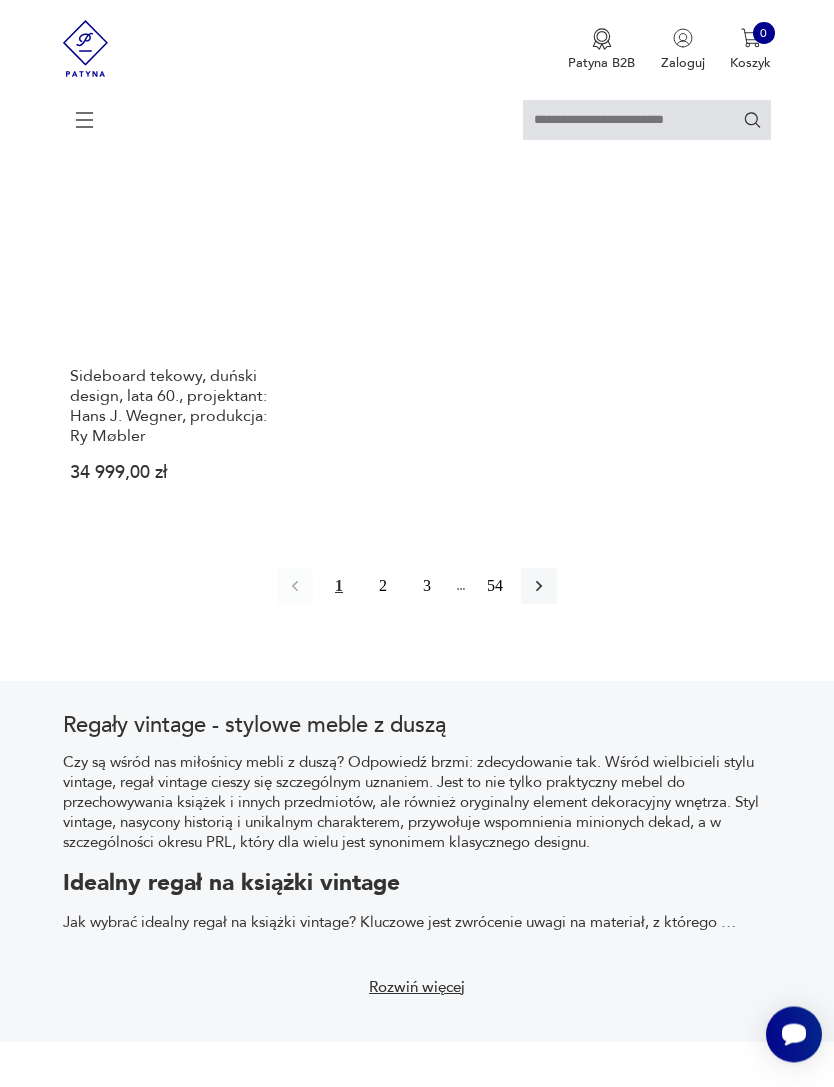 scroll, scrollTop: 2620, scrollLeft: 0, axis: vertical 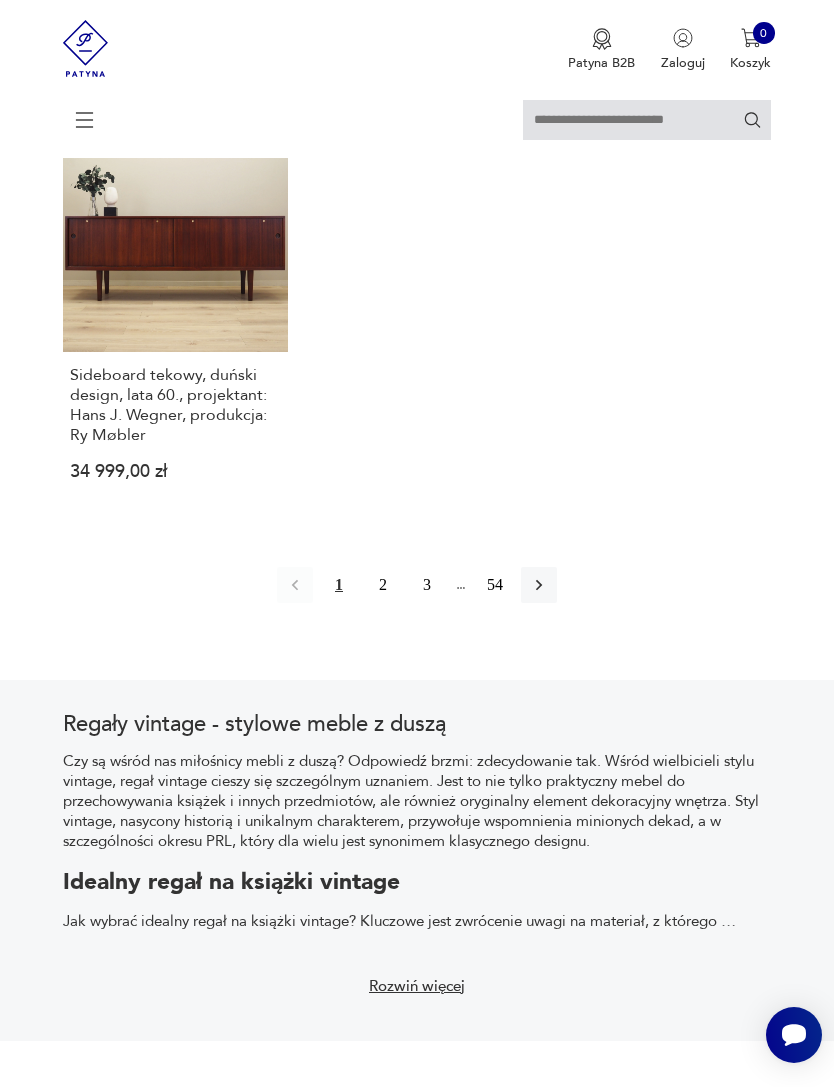 click on "2" at bounding box center (383, 585) 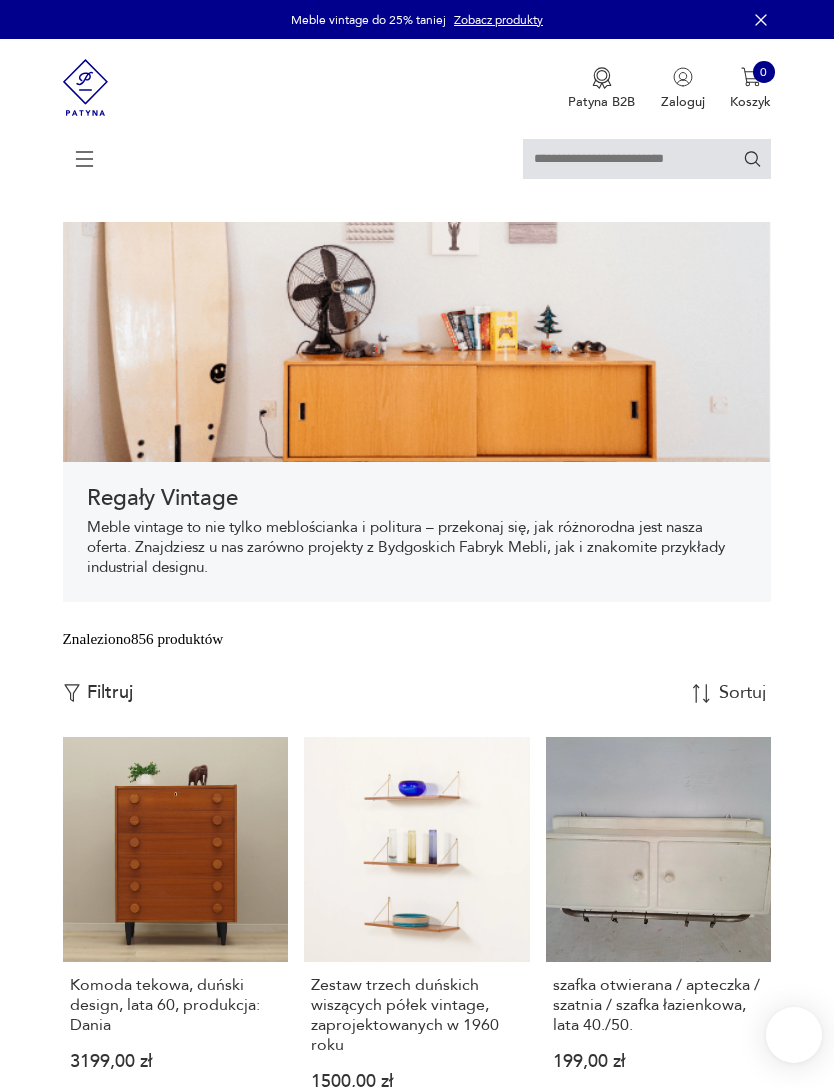 scroll, scrollTop: 0, scrollLeft: 0, axis: both 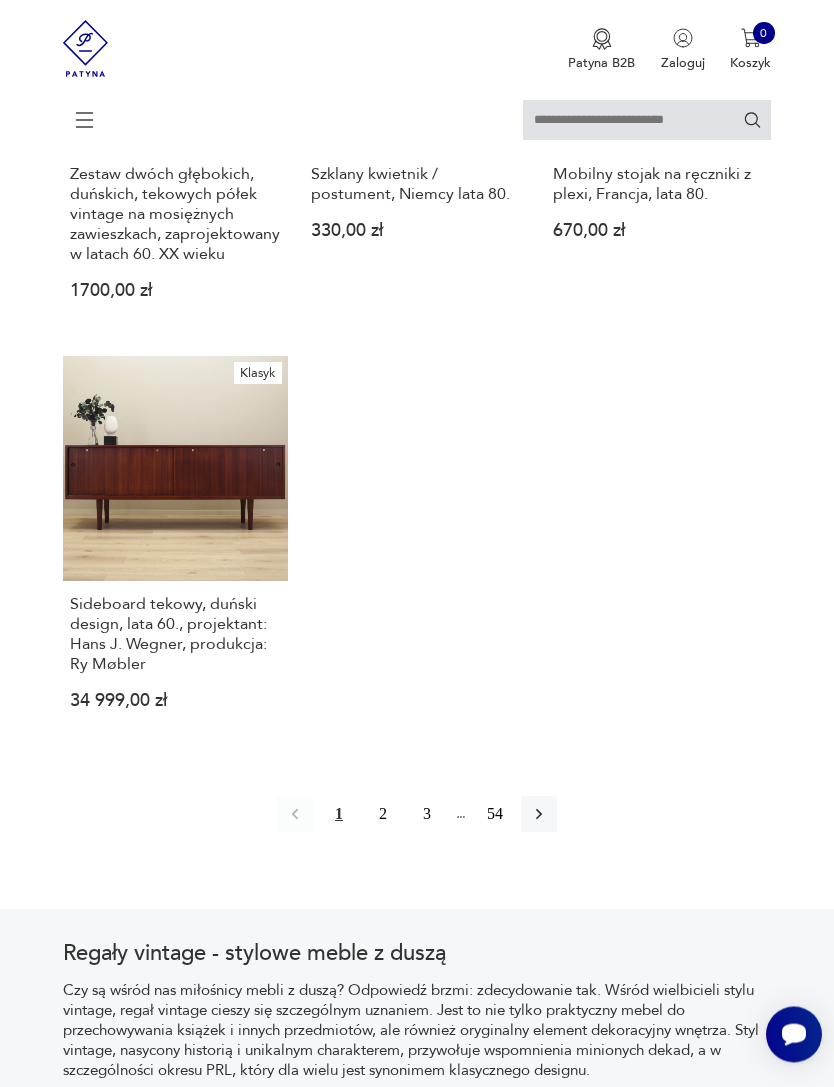 click on "2" at bounding box center (383, 815) 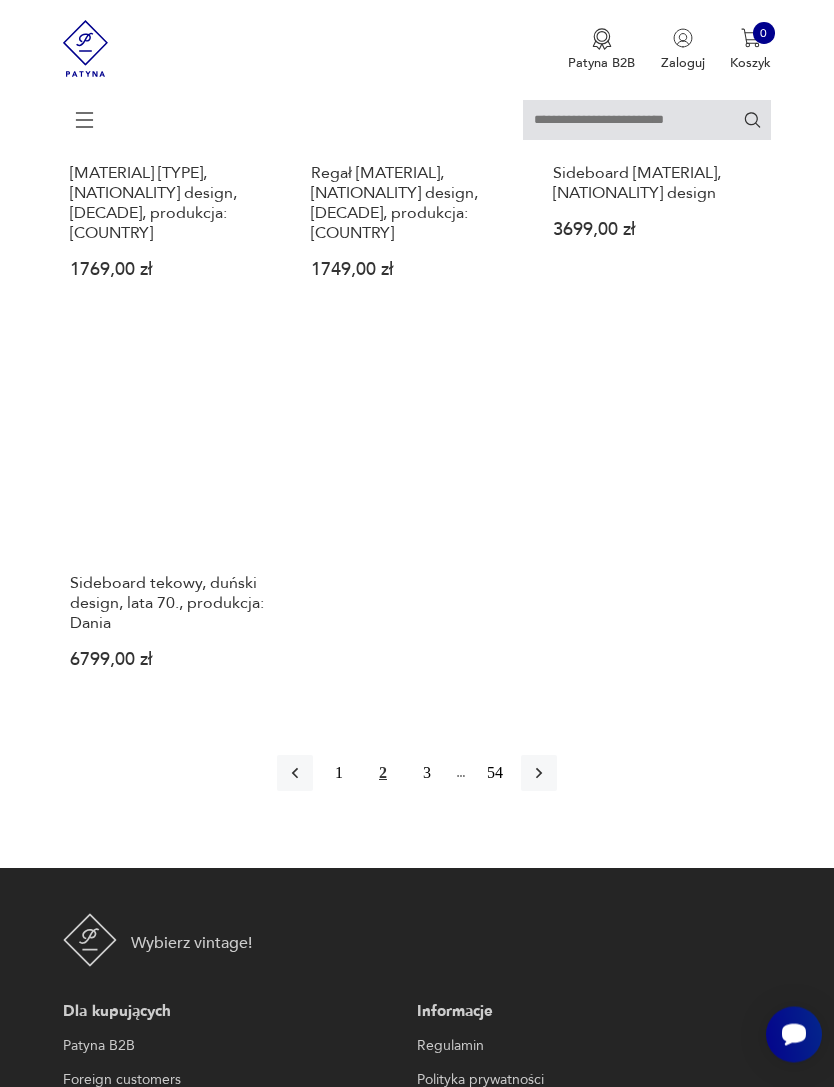 scroll, scrollTop: 2515, scrollLeft: 0, axis: vertical 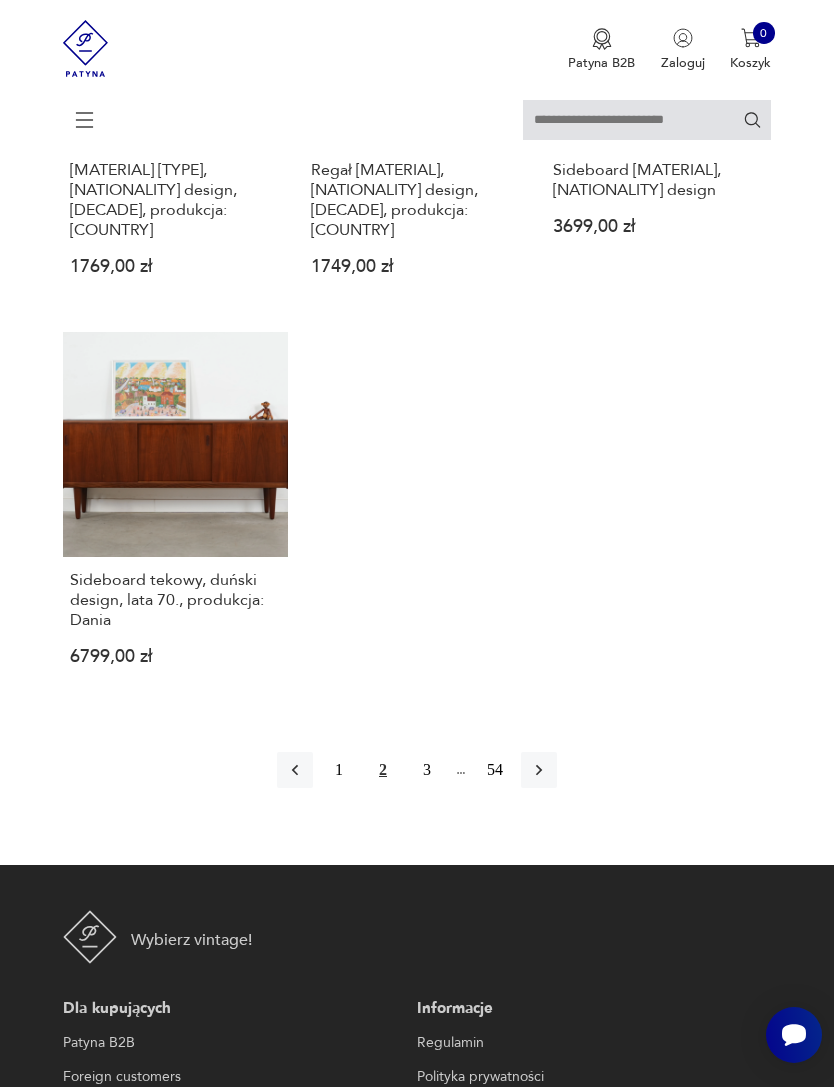 click on "Znaleziono  856   produktów Filtruj Sortuj według daty dodania Sortuj według daty dodania Sideboard tekowy, duński design, lata 70., produkcja: Dania 7199,00 zł Klasyk Palisandrowy regał vintage w stylu mid-century, zaprojektowany przez Poula Cadoviusa dla Cado w latach 60. XX wieku 8500,00 zł Skandynawski, wiszący regał vintage w stylu mid-century, lata 60. XX wieku. 6400,00 zł Skandynawski regał vintage z drewna tekowego, wyprodukowany prawdopodobnie w Danii w latach 70. XX wieku. 5814,00 zł Regał dębowy, duński design, lata 70., produkcja: Dania 1769,00 zł Sideboard dębowy, skandynawski design 3699,00 zł Regał tekowy, duński design, lata 70., produkcja: Dania 1999,00 zł Regał tekowy, duński design, lata 70., produkcja: Dania 1699,00 zł Regał jesionowy, duński design, lata 70., produkcja: Dania 2799,00 zł Regał mahoniowy, duński design, lata 70., produkcja: Dania 2799,00 zł 4584,00 zł Komoda dębowa, skandynawski design 2799,00 zł 1769,00 zł 1749,00 zł 1 2 3" at bounding box center [417, -550] 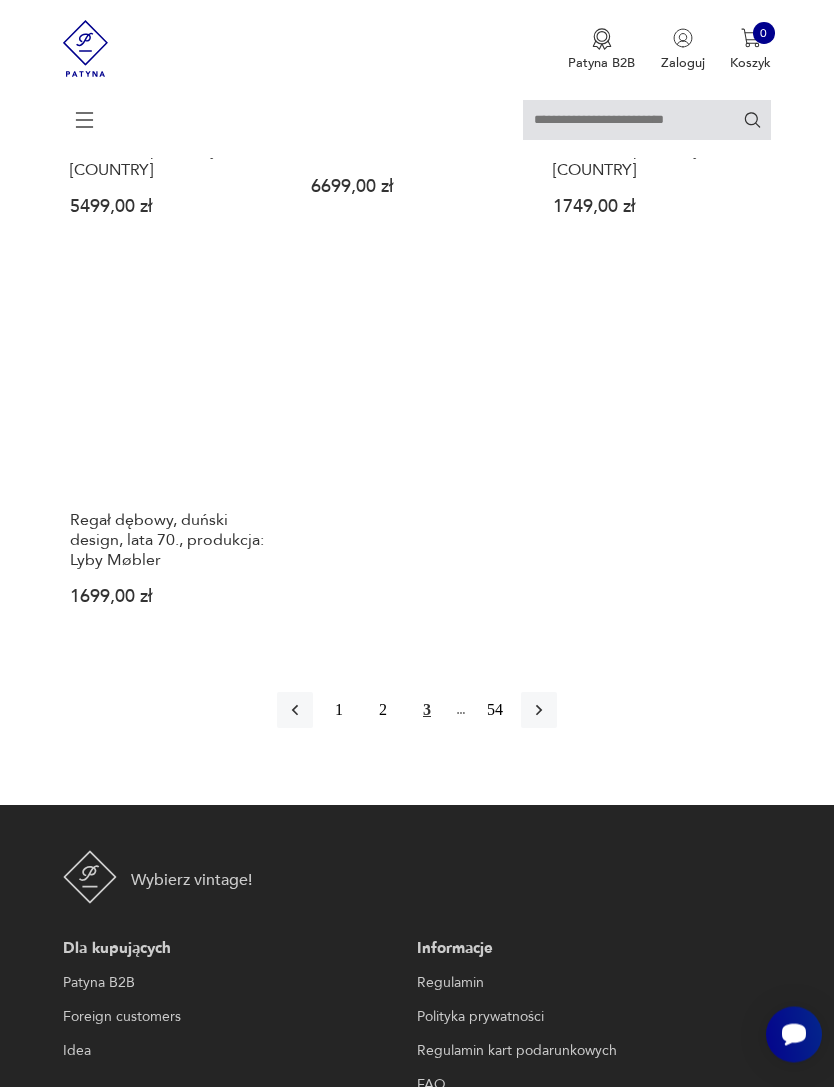scroll, scrollTop: 2515, scrollLeft: 0, axis: vertical 